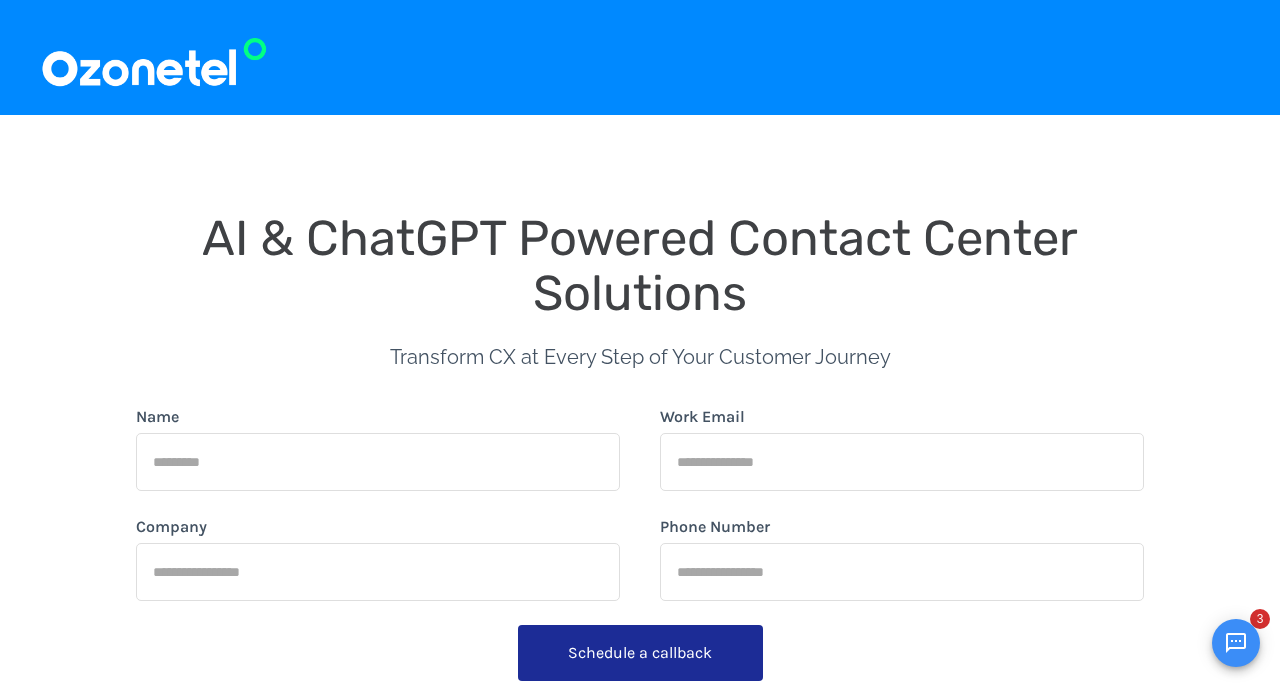 scroll, scrollTop: 0, scrollLeft: 0, axis: both 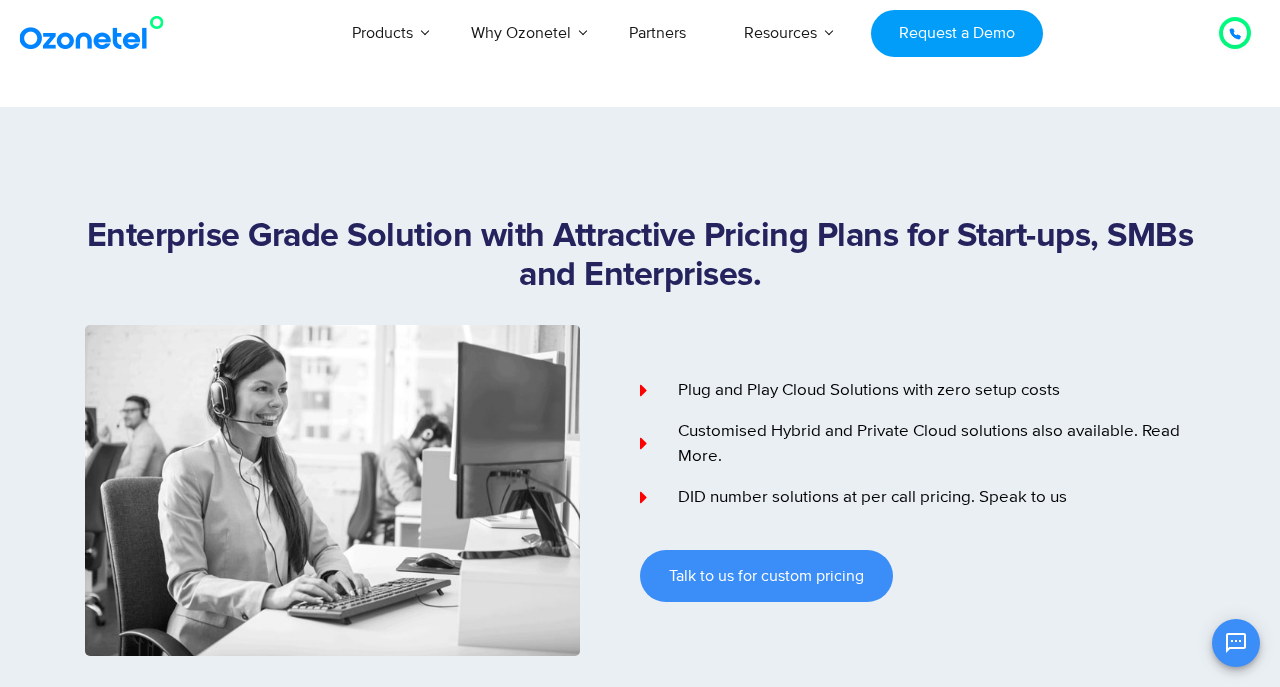 click on "Enterprise Grade Solution with Attractive Pricing Plans for Start-ups, SMBs and Enterprises.
Plug and Play Cloud Solutions with zero setup costs
Customised Hybrid and Private Cloud solutions also available. Read More.
DID number solutions at per call pricing. Speak to us
Talk to us for custom pricing" at bounding box center [640, 381] 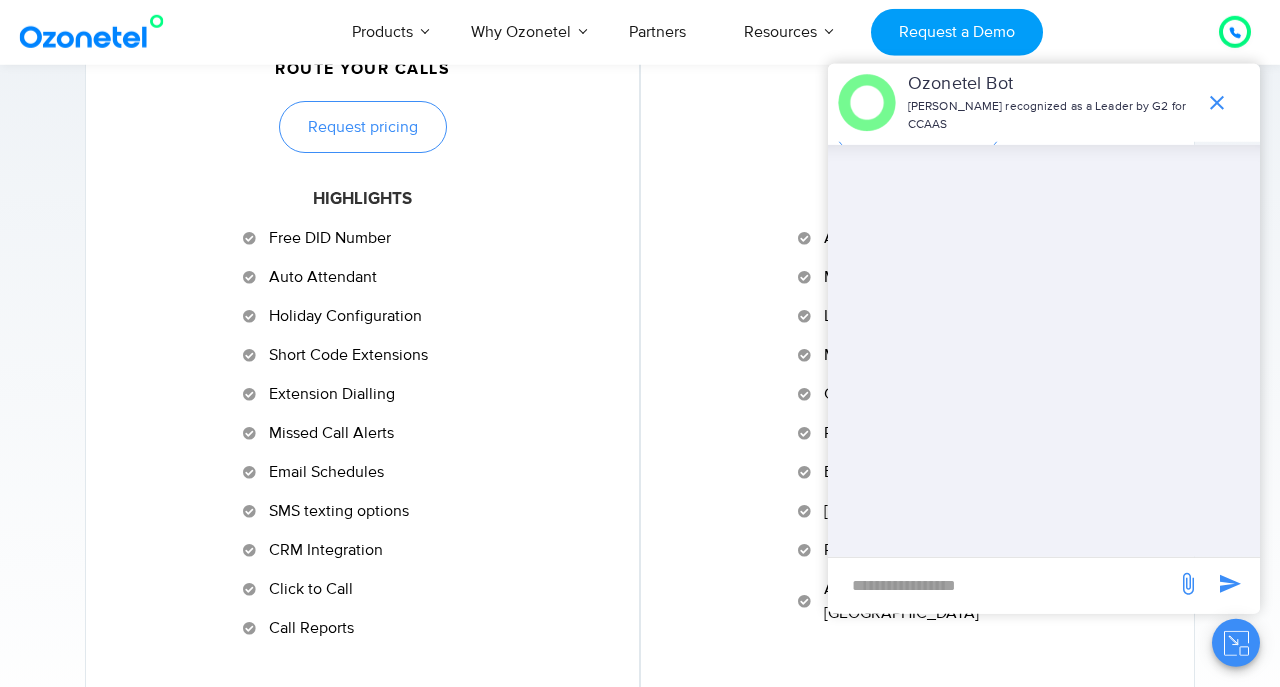 scroll, scrollTop: 884, scrollLeft: 0, axis: vertical 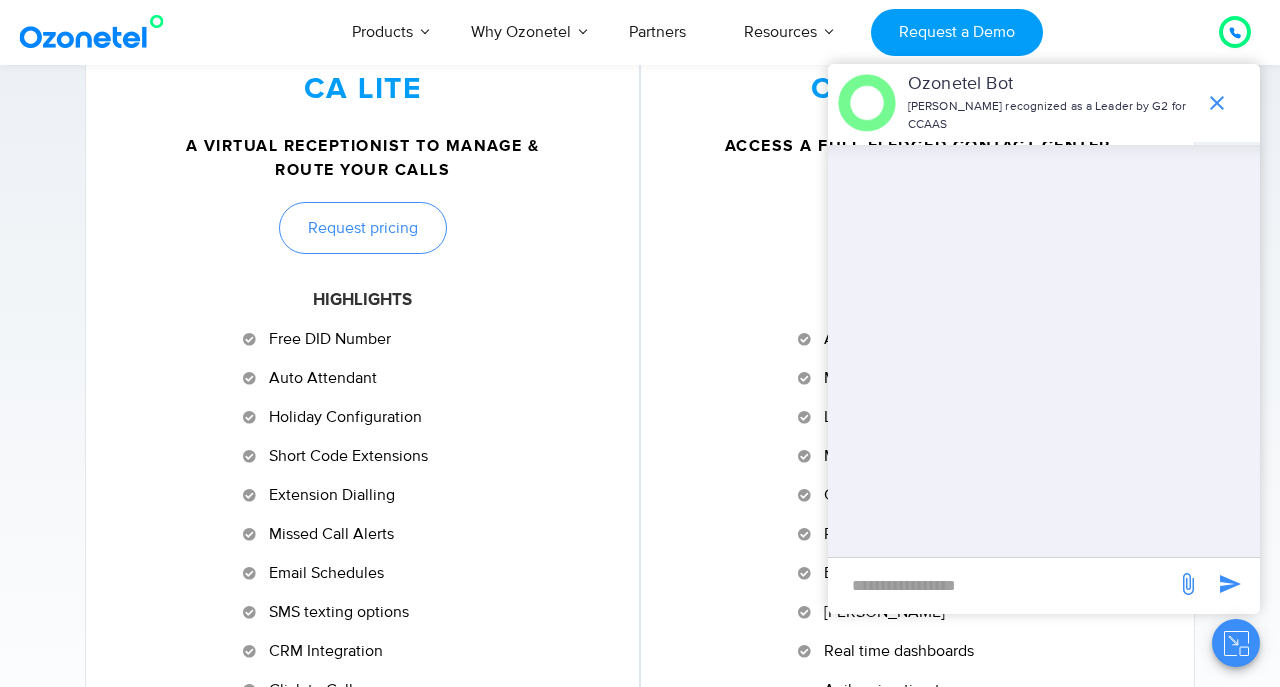 click at bounding box center (1002, 585) 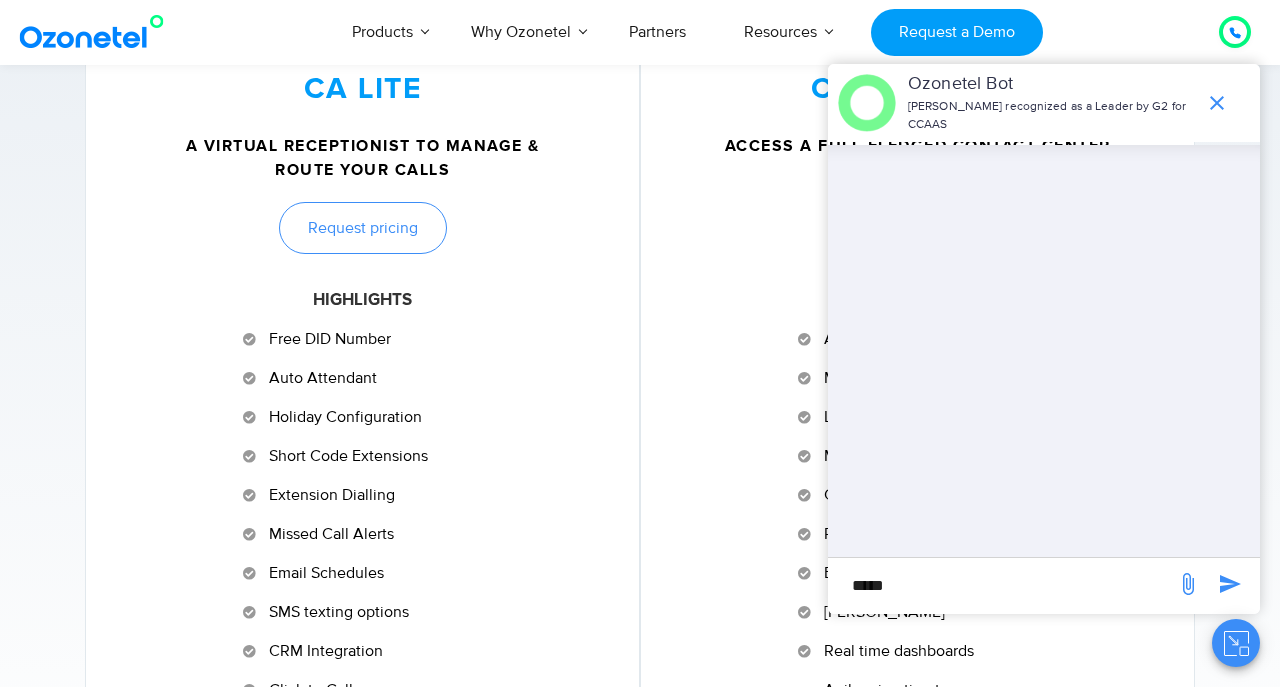 type on "*****" 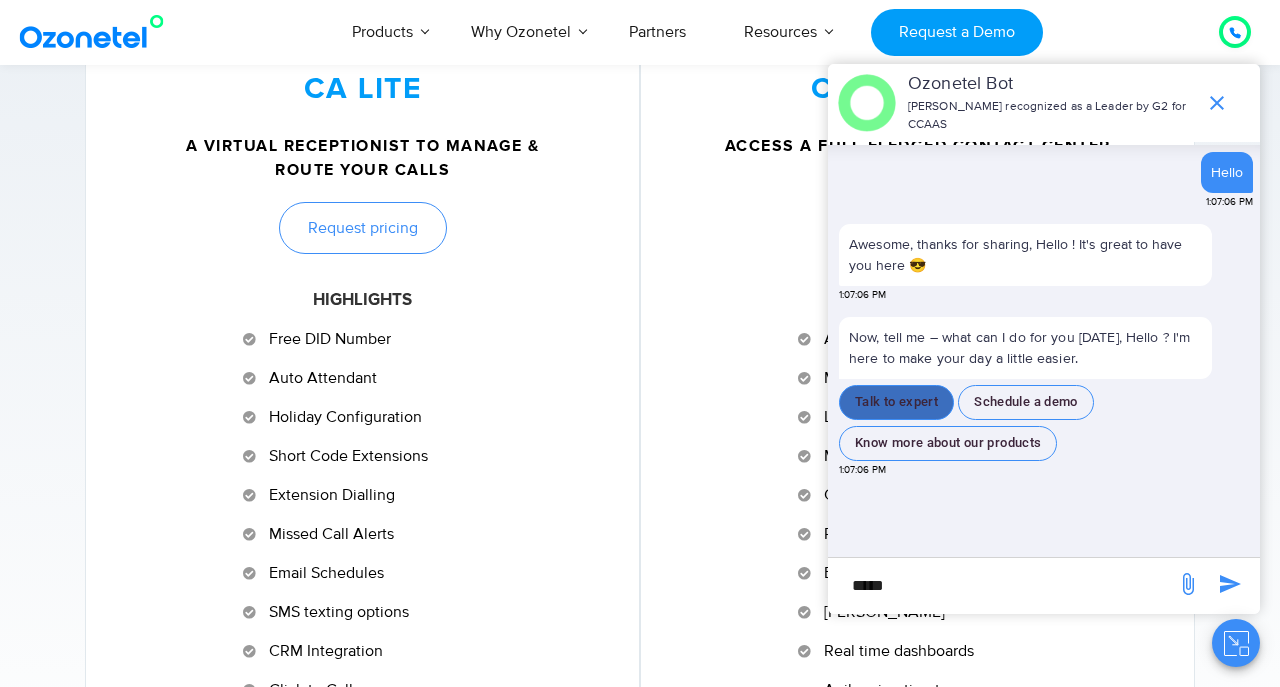 click on "Talk to expert" at bounding box center [896, 402] 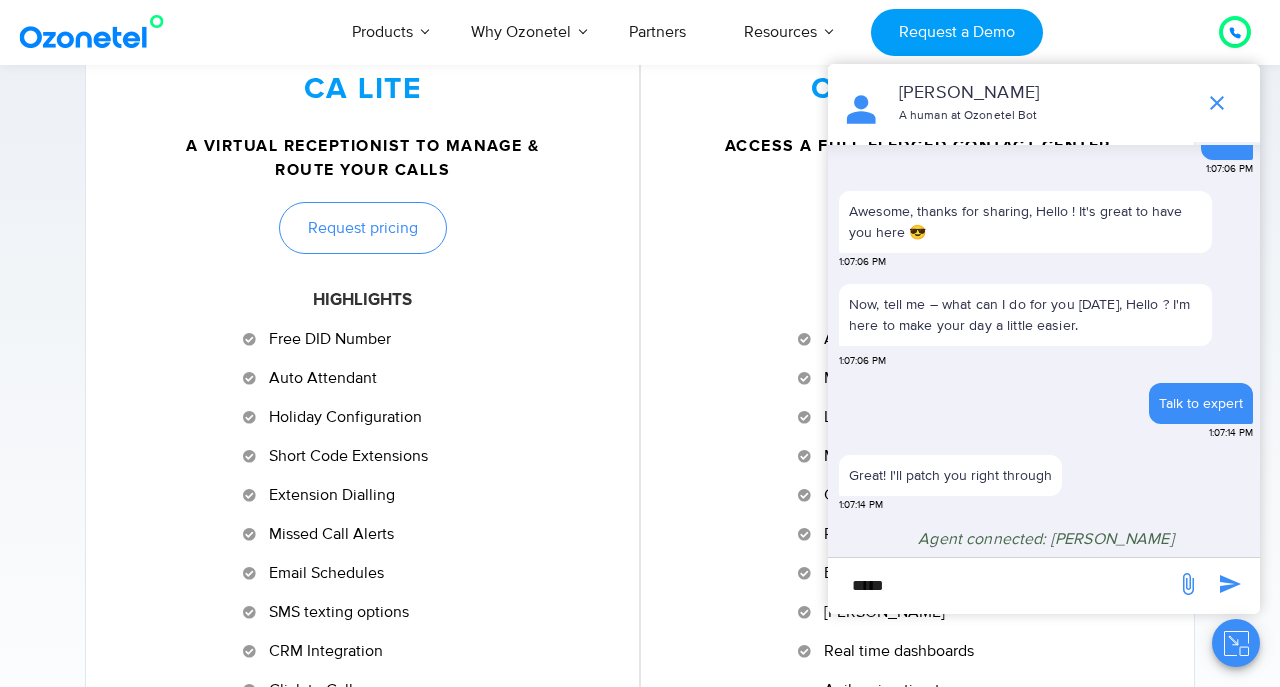 scroll, scrollTop: 34, scrollLeft: 0, axis: vertical 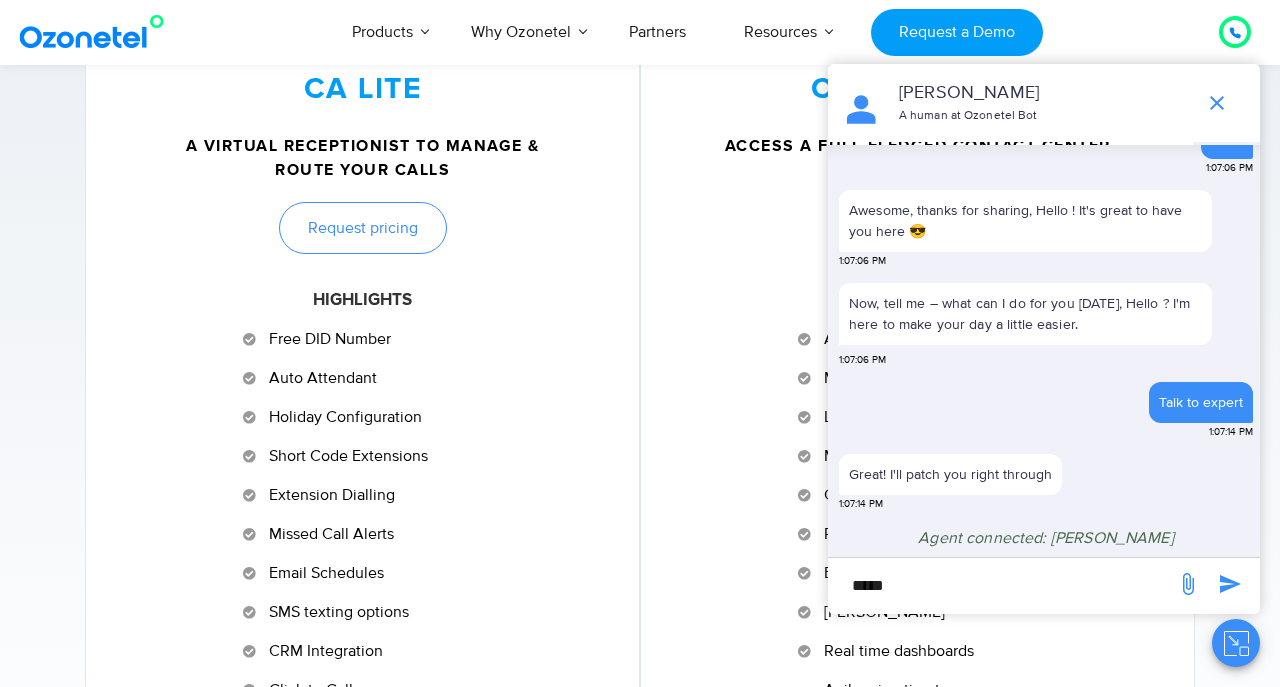 click on "*****" at bounding box center [1002, 585] 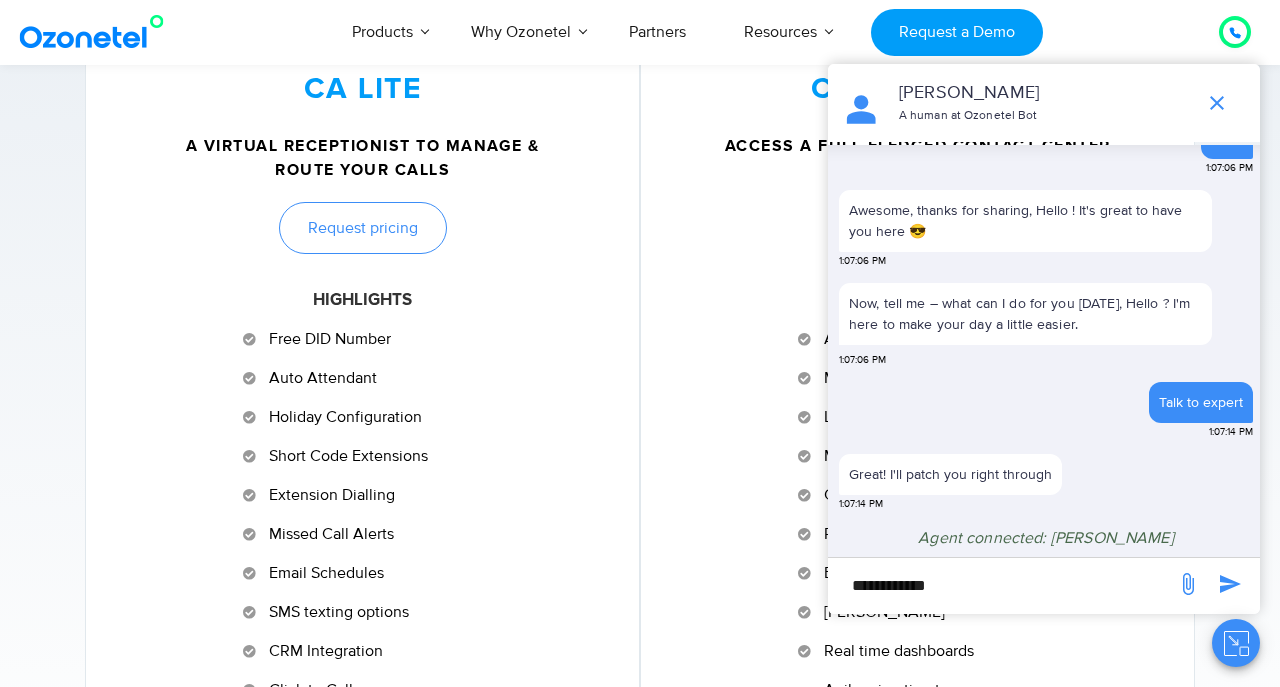 type on "**********" 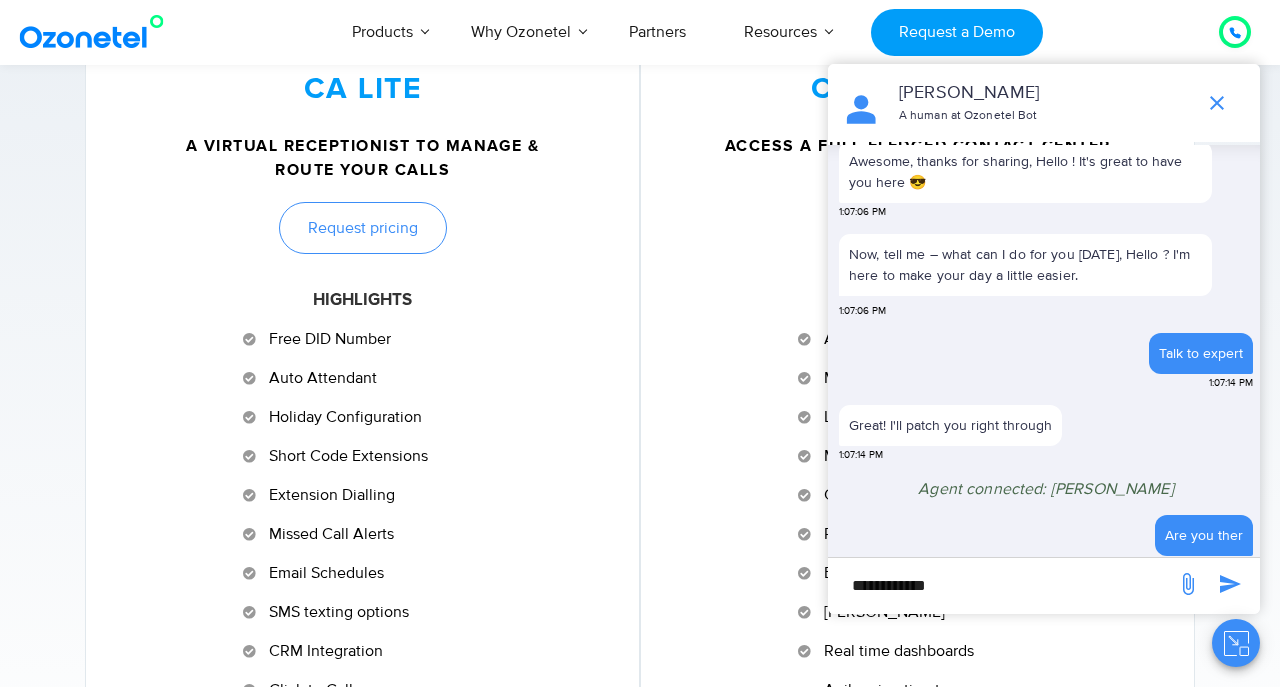 scroll, scrollTop: 99, scrollLeft: 0, axis: vertical 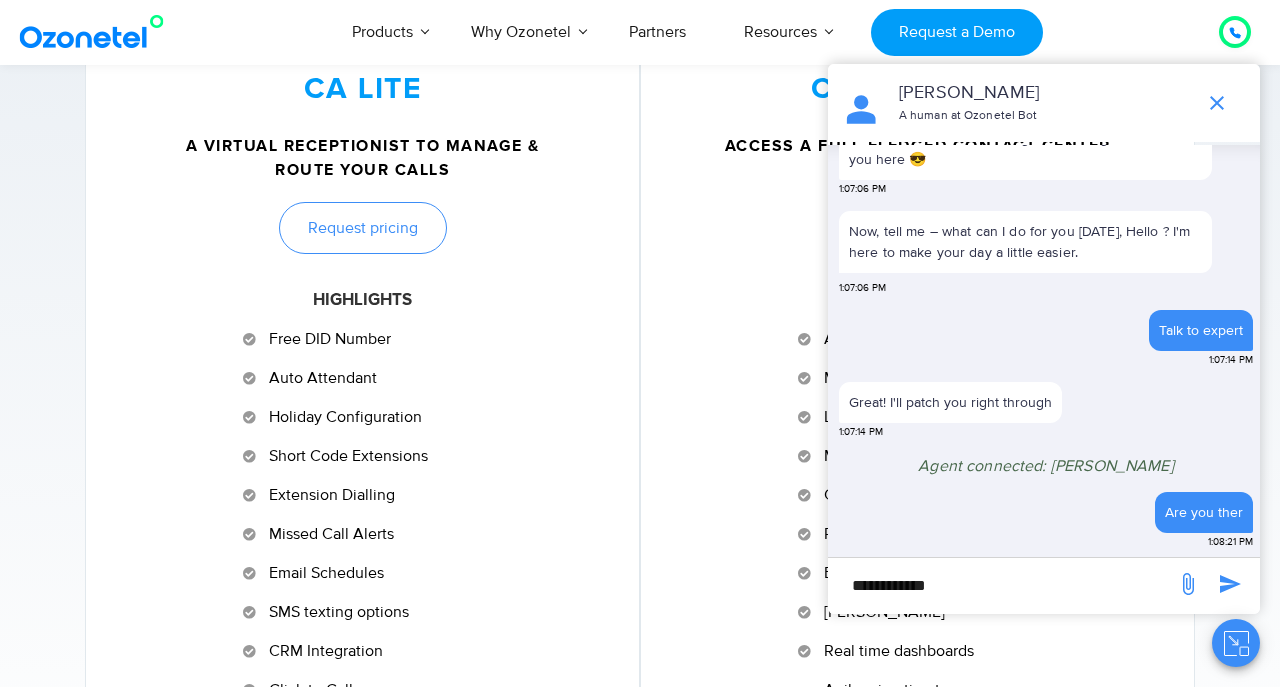 click on "For Small & Growing
Businesses
CA LITE
A virtual receptionist to manage & route your calls
Request pricing
HIGHLIGHTS
Free DID Number
Auto Attendant
Holiday Configuration
Short Code Extensions
Extension Dialling
Missed Call Alerts
Email Schedules
SMS texting options" at bounding box center (362, 388) 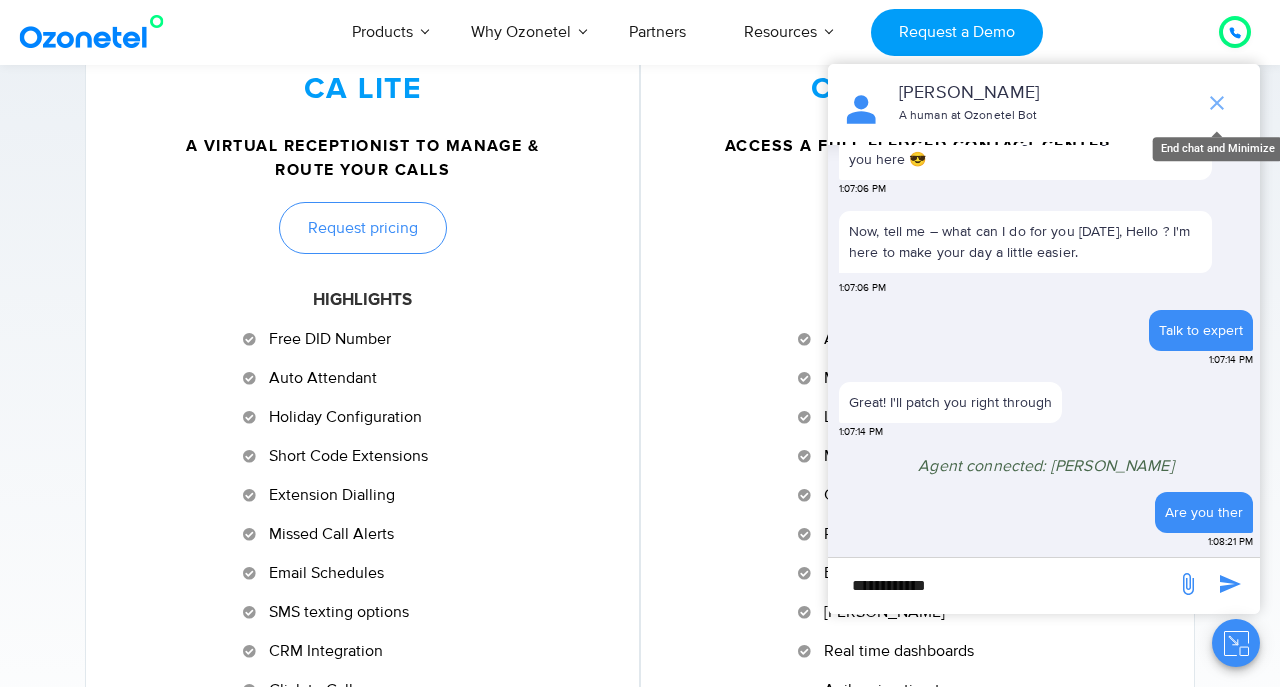 click 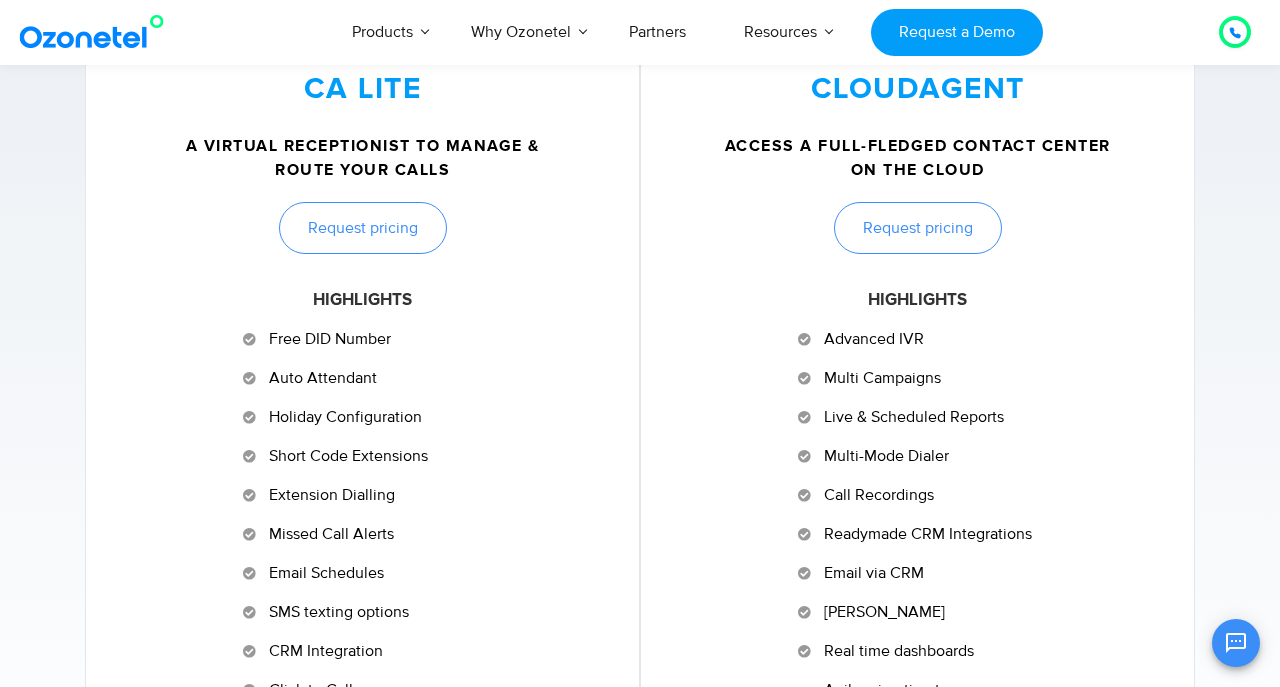 scroll, scrollTop: 99, scrollLeft: 0, axis: vertical 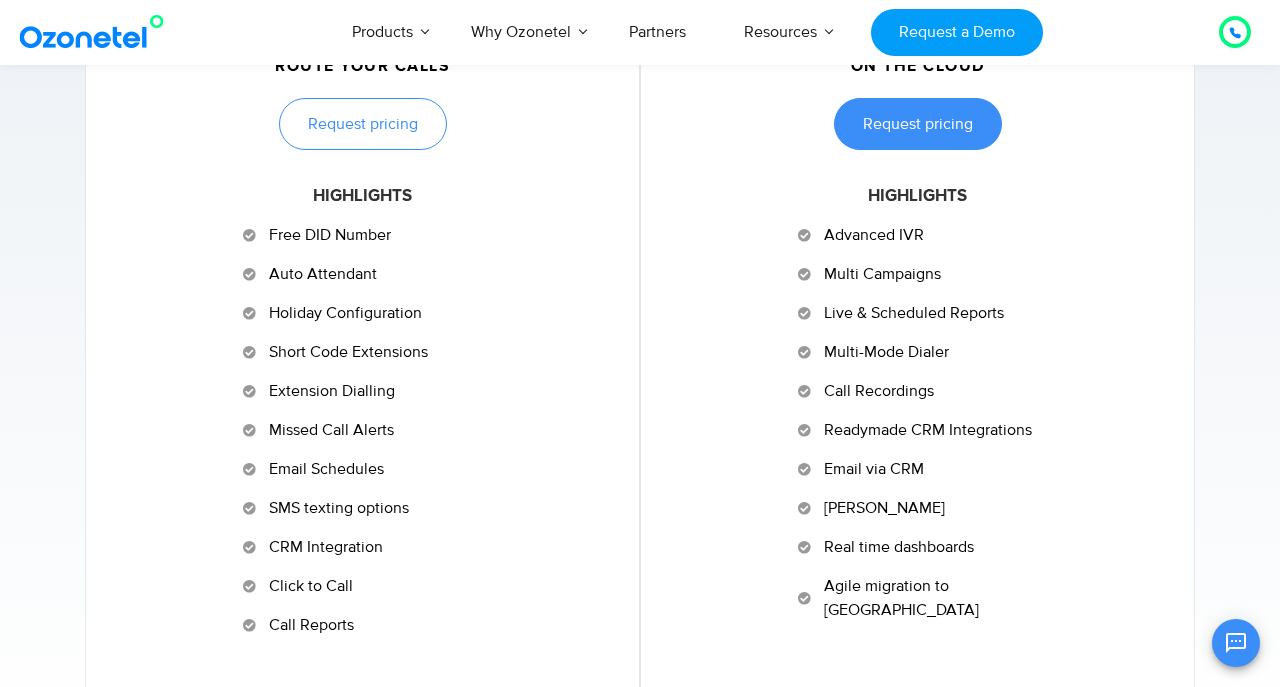 click on "Request pricing" at bounding box center [918, 124] 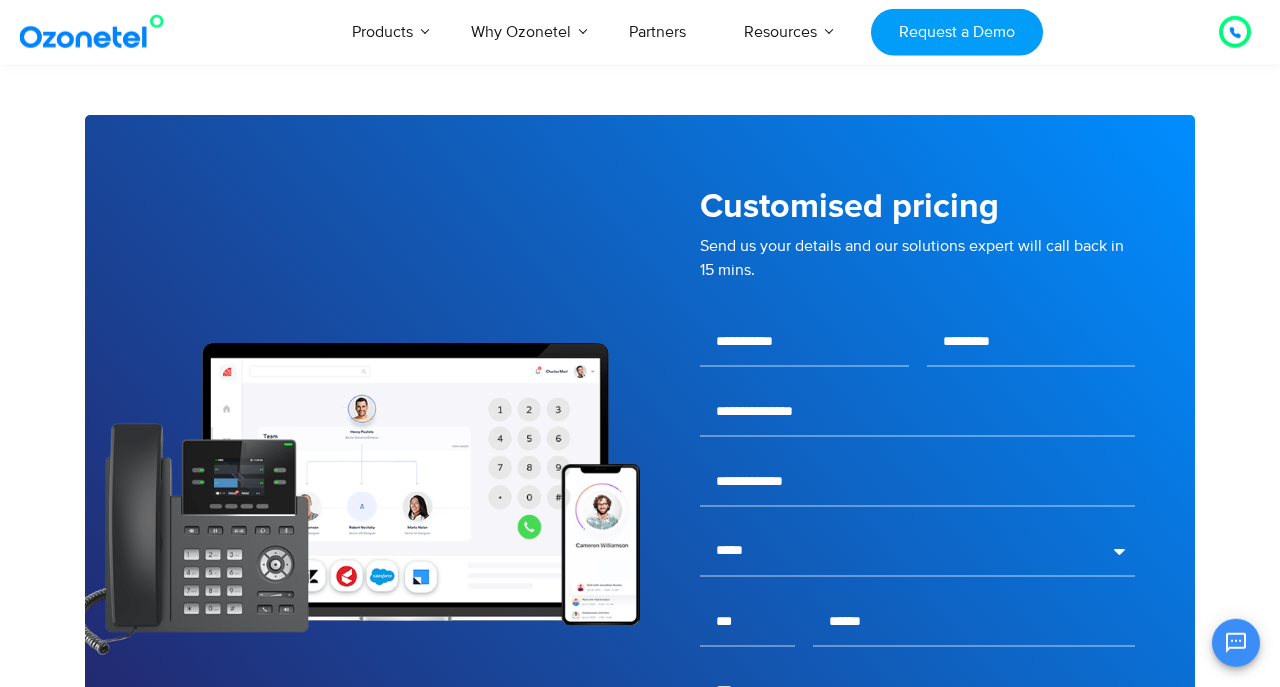 scroll, scrollTop: 3209, scrollLeft: 0, axis: vertical 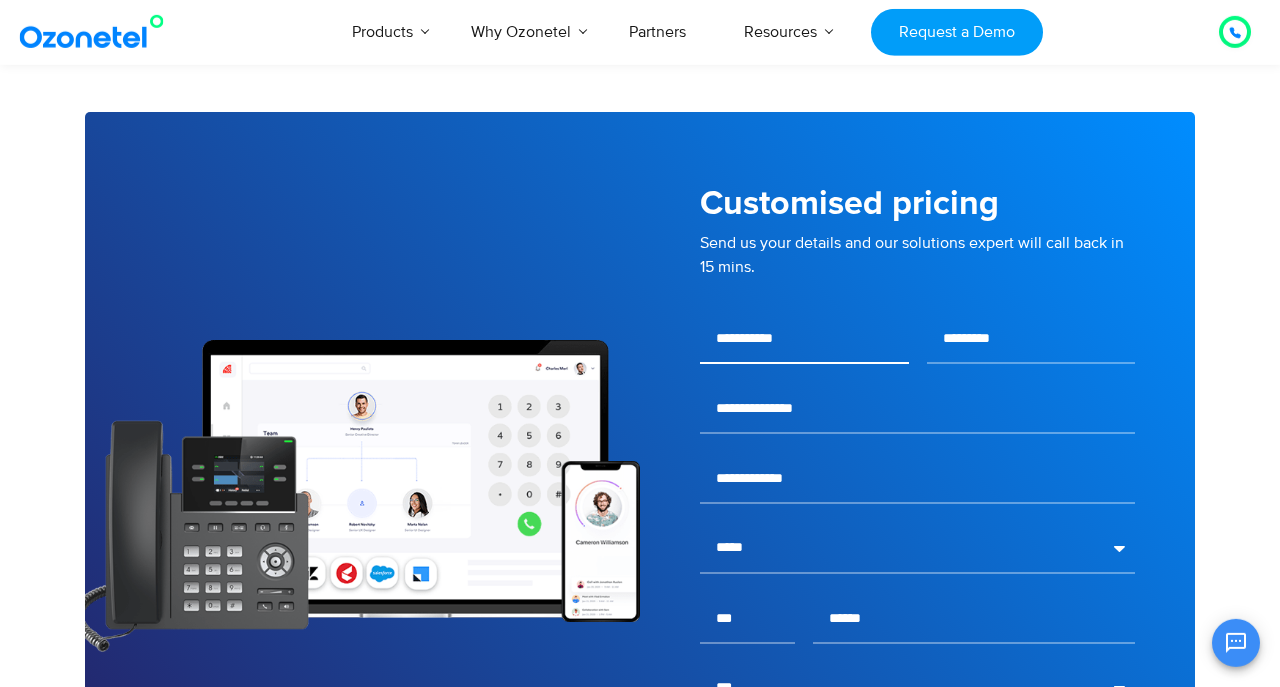 click at bounding box center (804, 339) 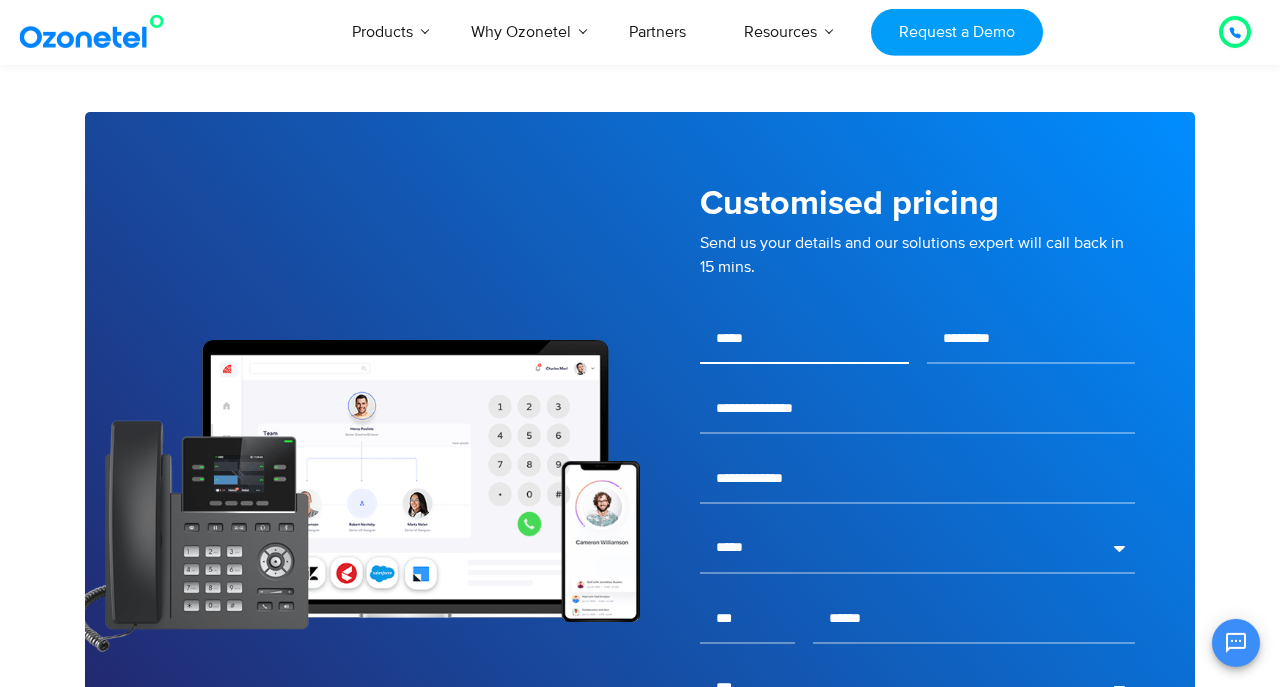 type on "*****" 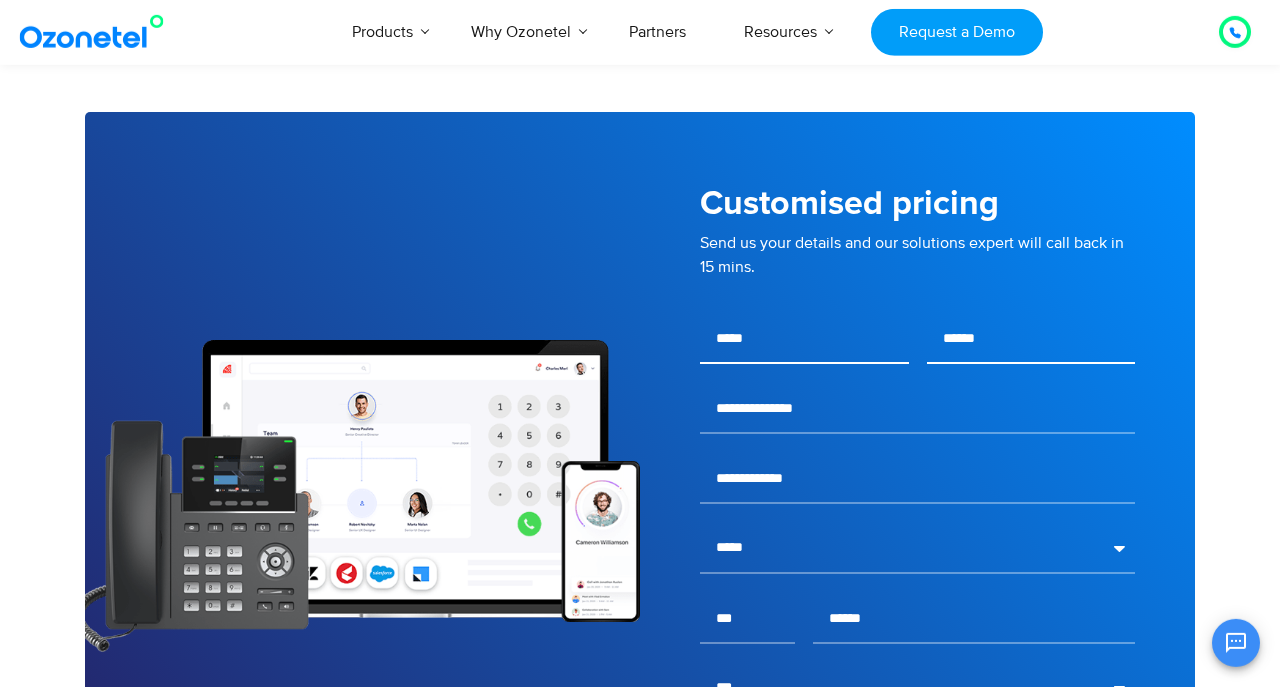type on "******" 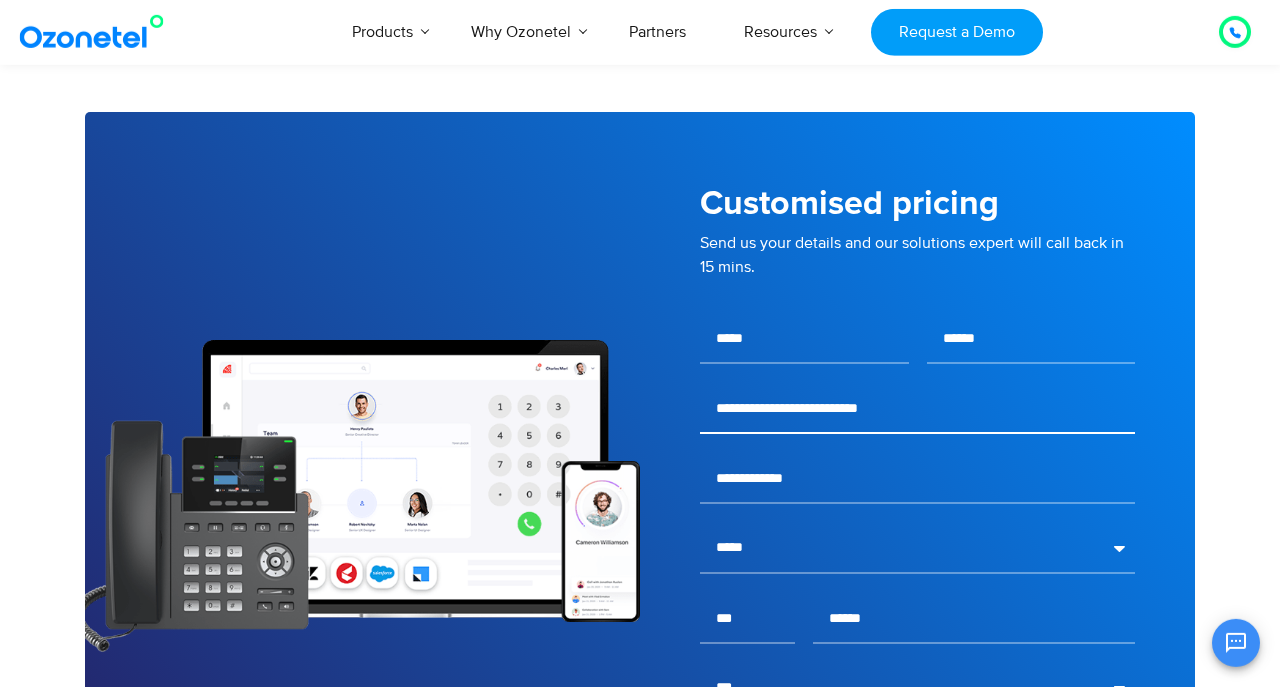 type on "**********" 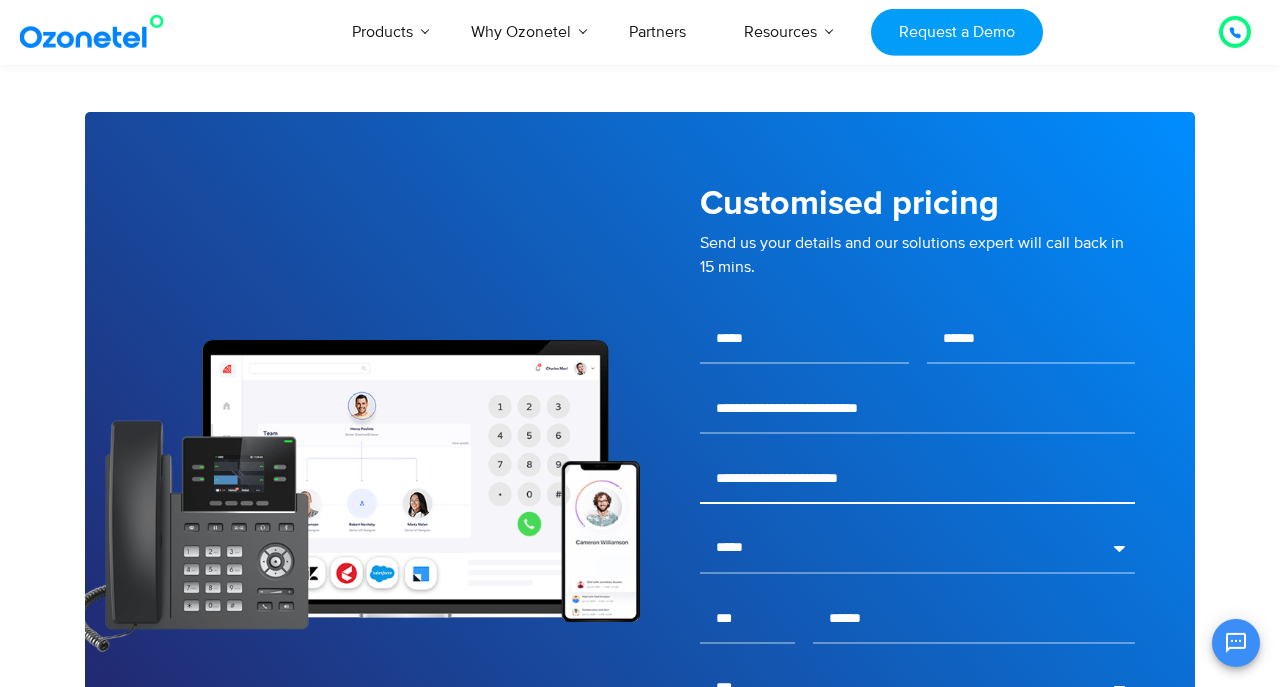 type on "**********" 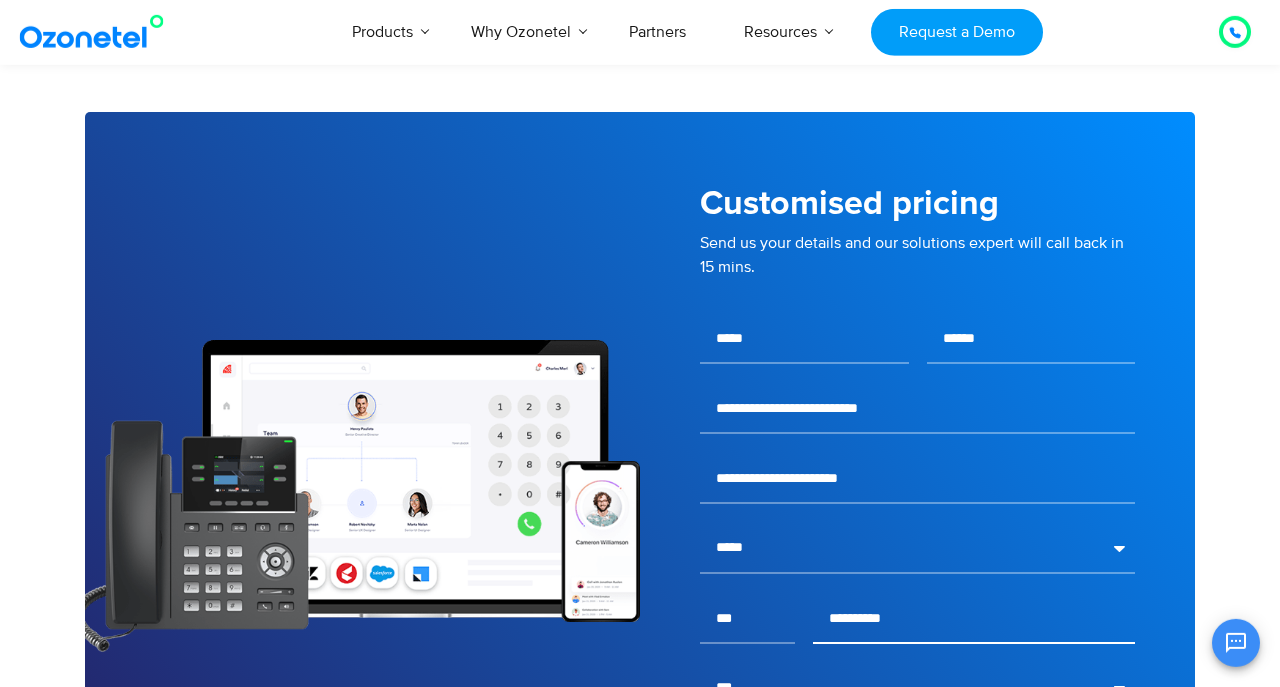 type on "**********" 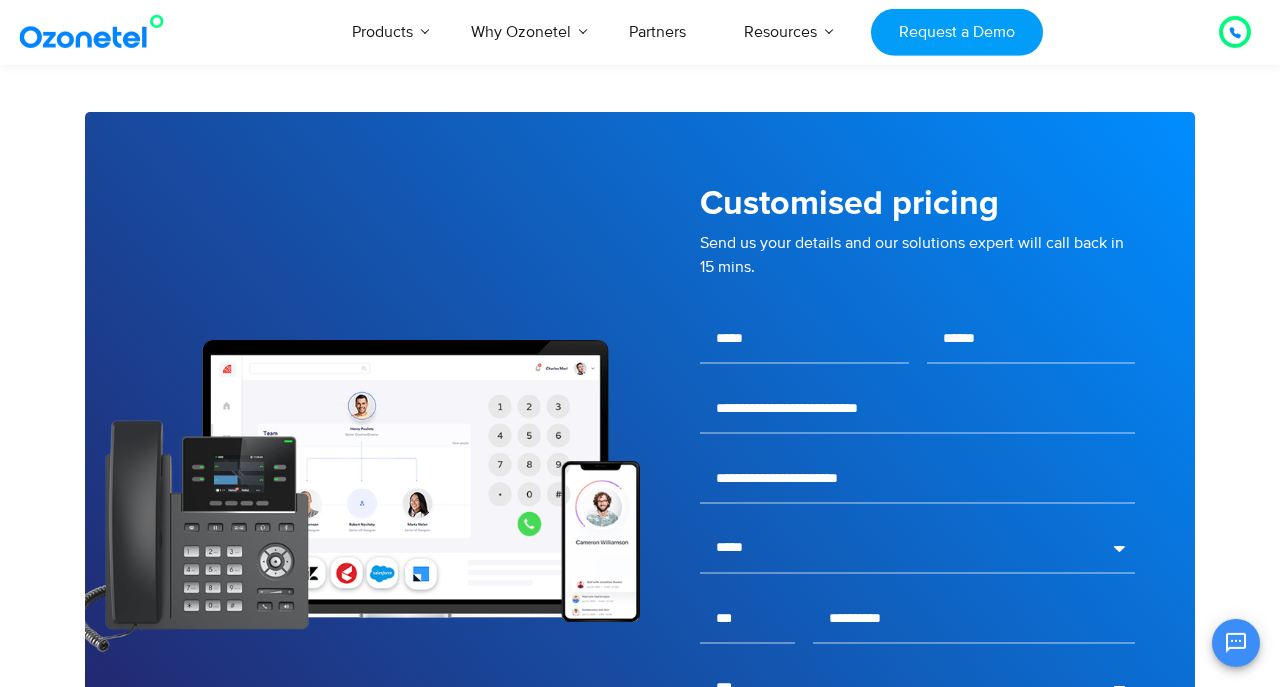 scroll, scrollTop: 3642, scrollLeft: 0, axis: vertical 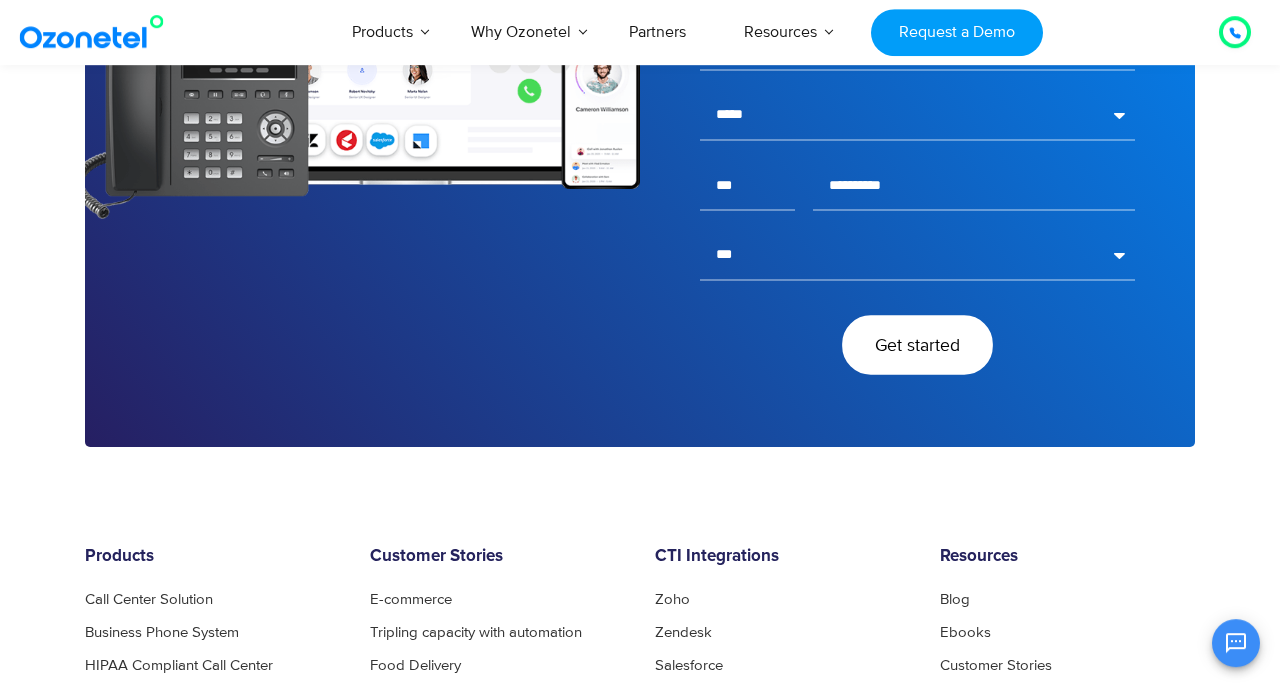 type 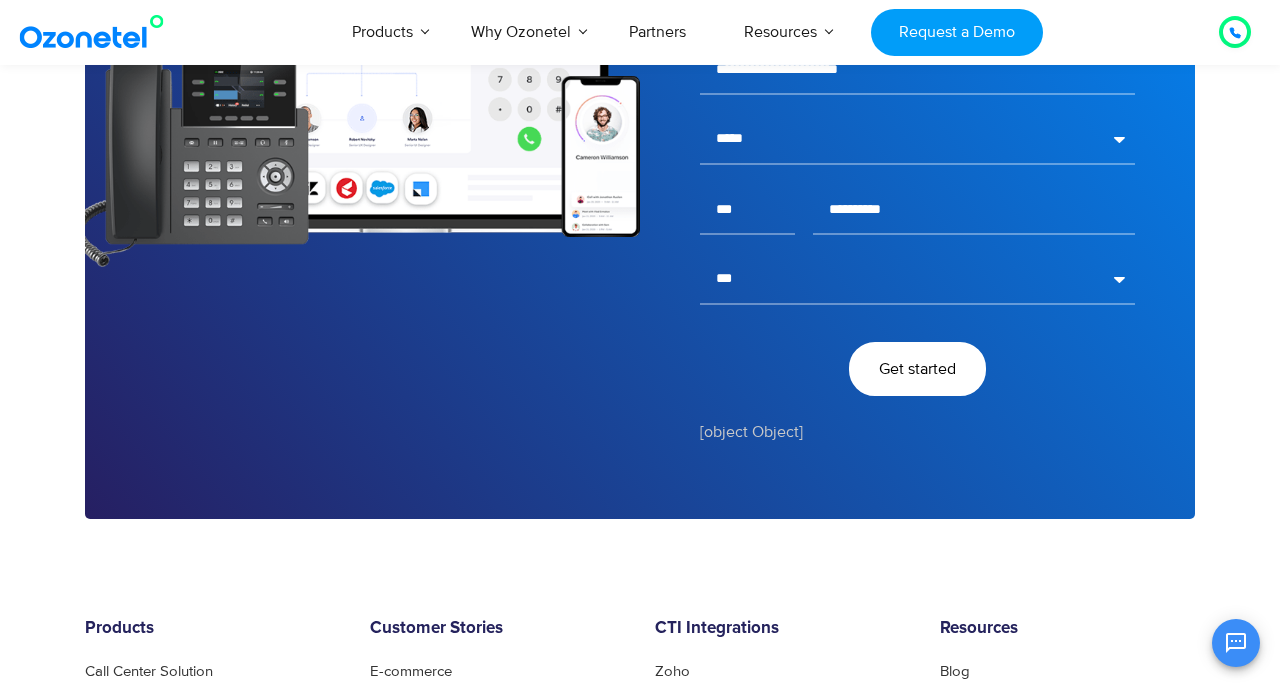 scroll, scrollTop: 3642, scrollLeft: 0, axis: vertical 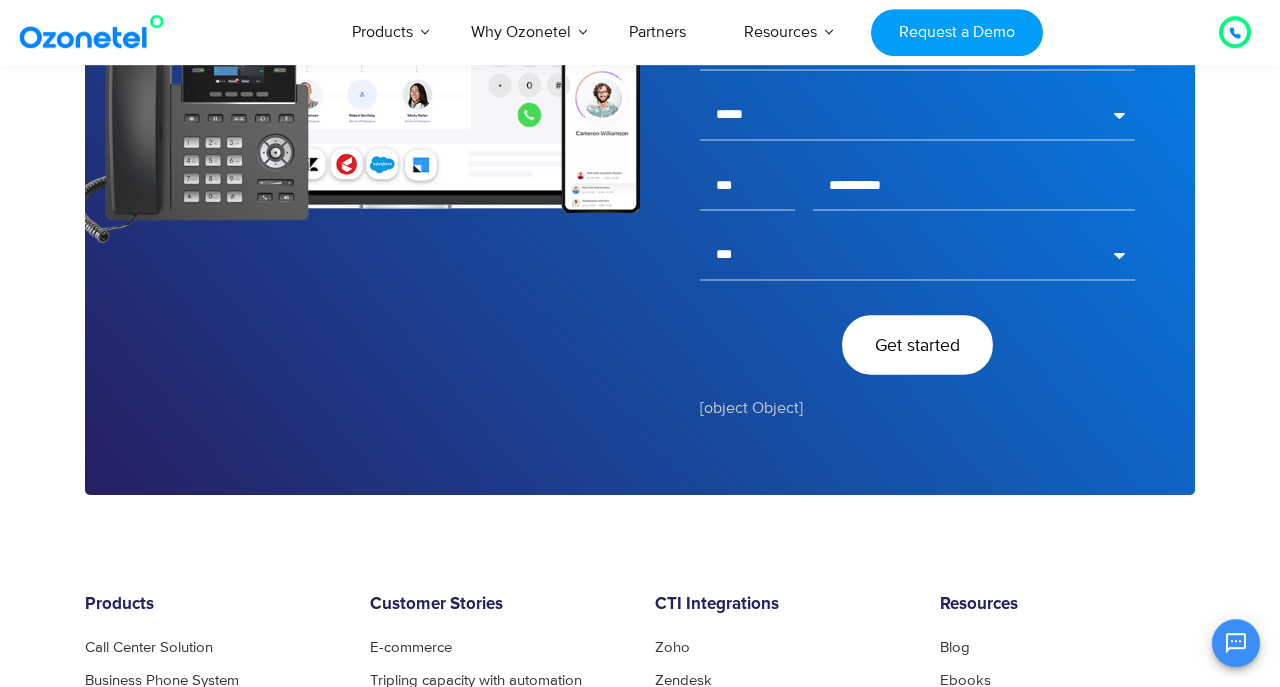 click on "Get started" at bounding box center (917, 344) 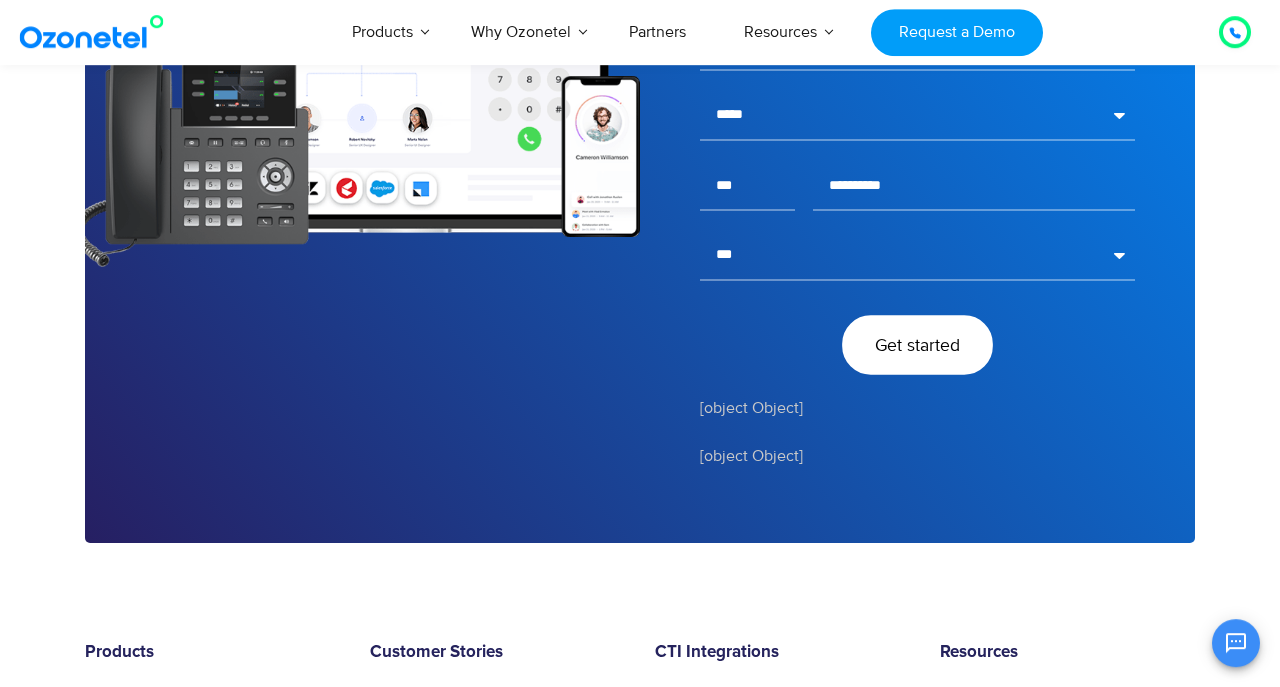 click on "Get started" at bounding box center (917, 345) 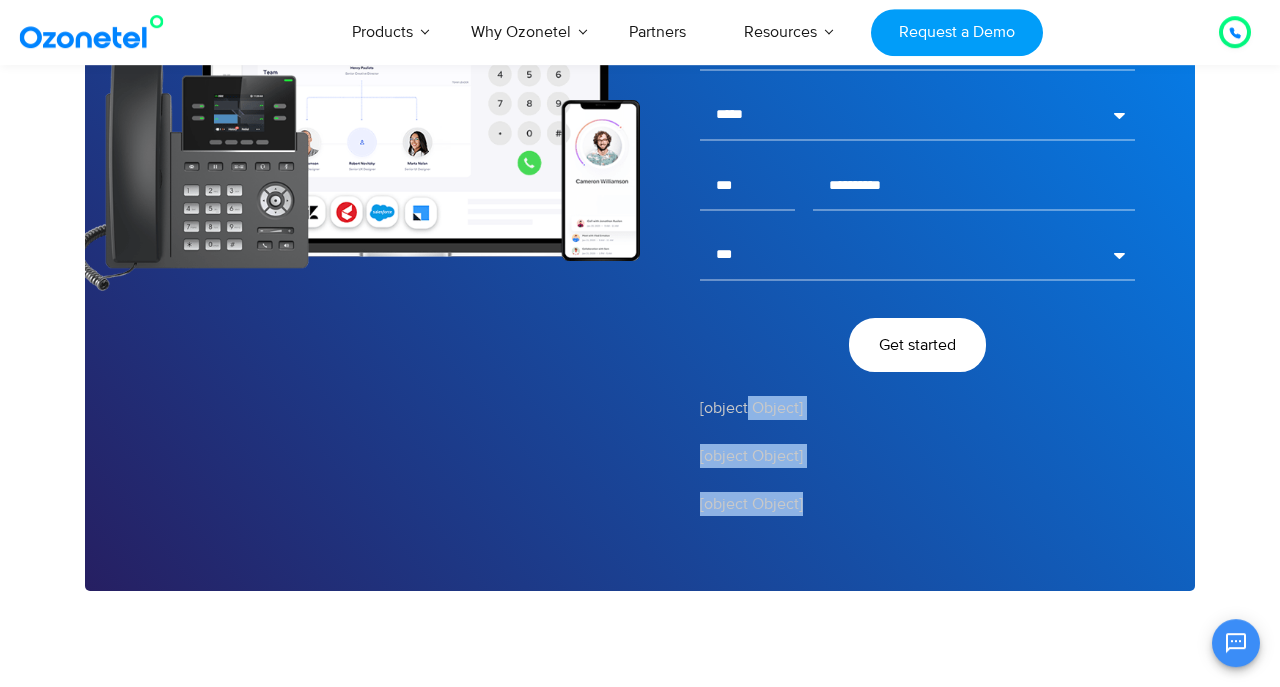 drag, startPoint x: 745, startPoint y: 404, endPoint x: 909, endPoint y: 508, distance: 194.19577 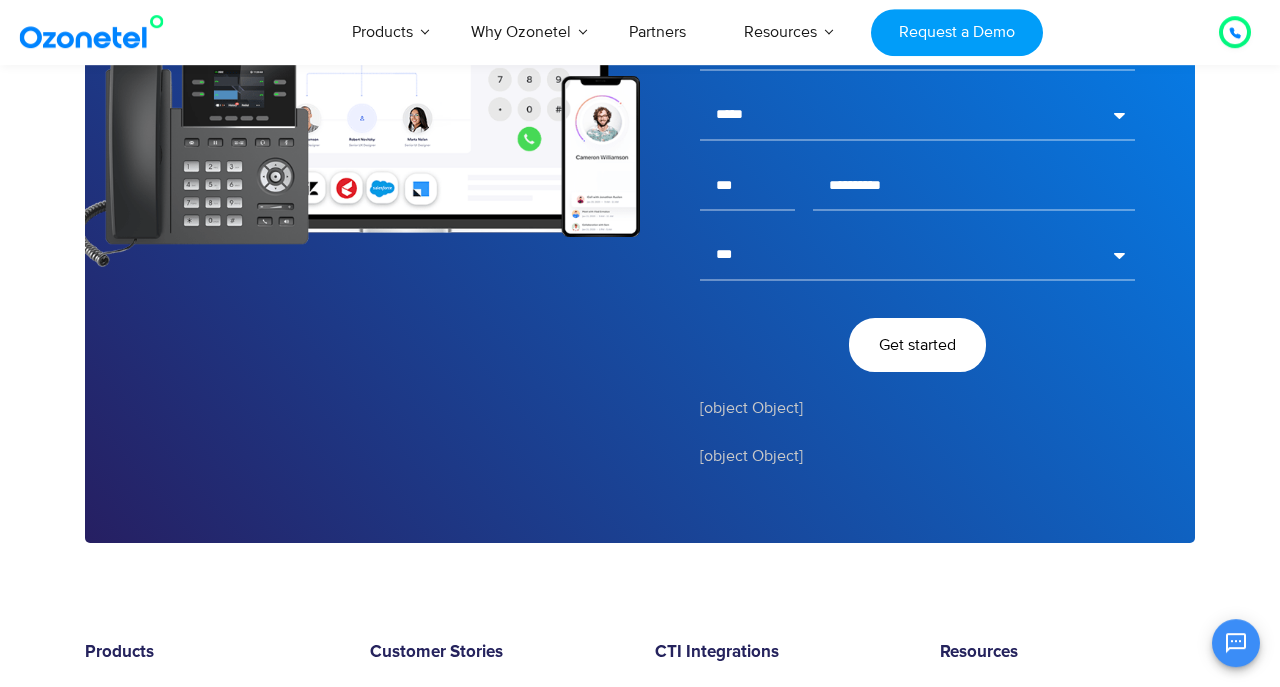 click on "**********" at bounding box center [917, 111] 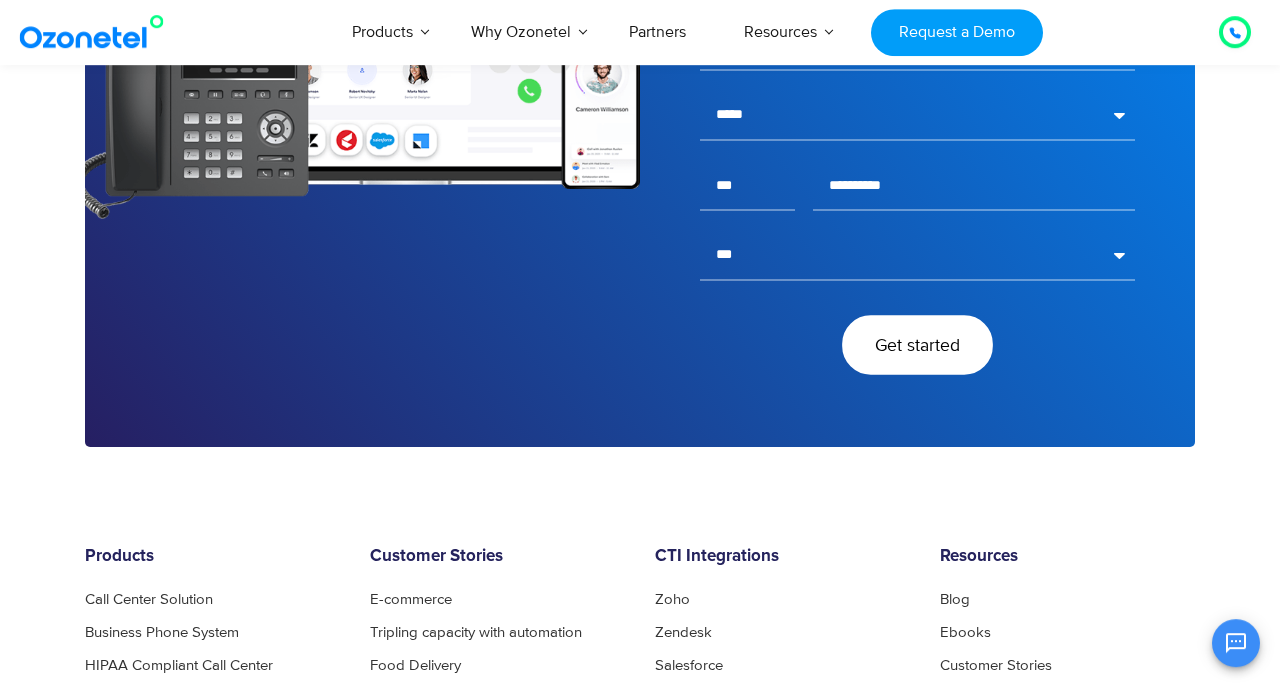click on "Get started" at bounding box center [917, 344] 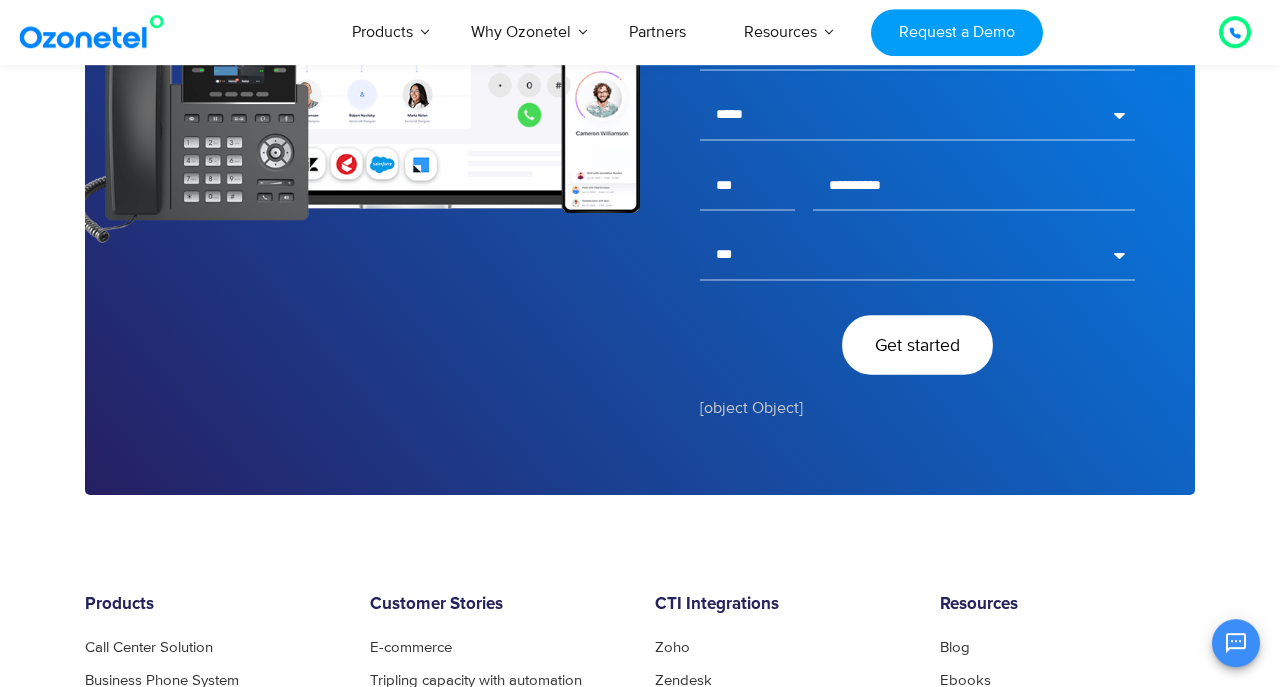 scroll, scrollTop: 3694, scrollLeft: 0, axis: vertical 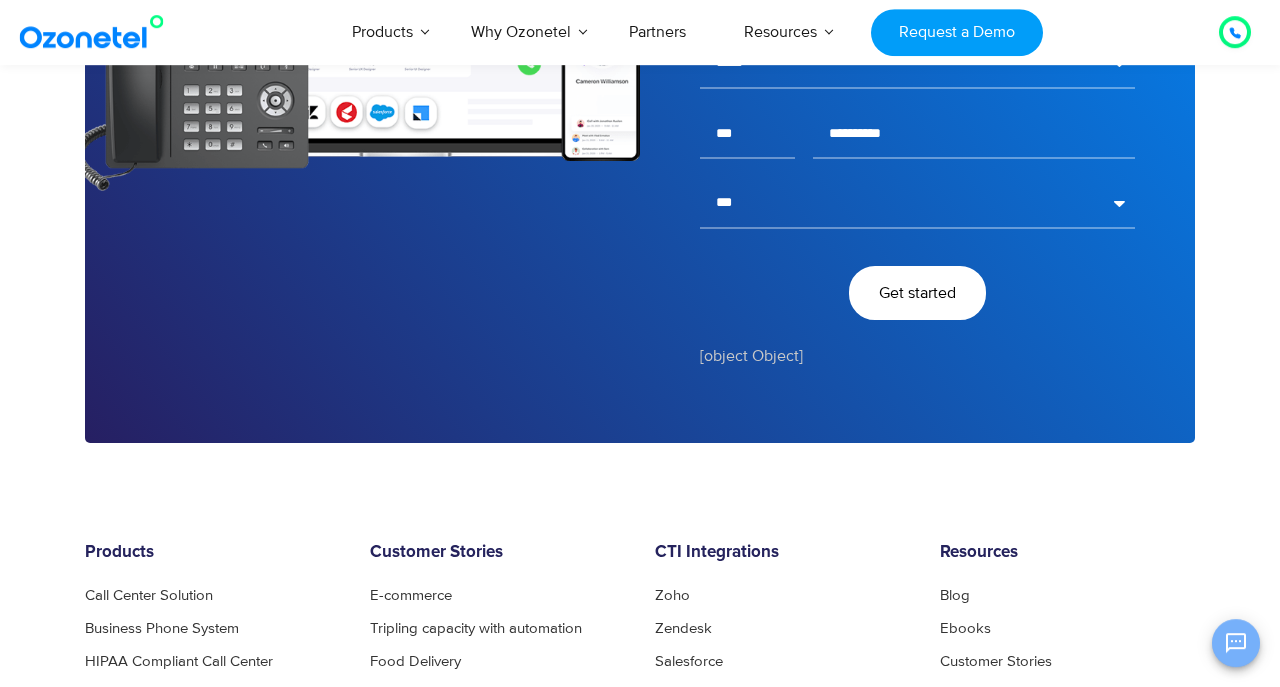 click 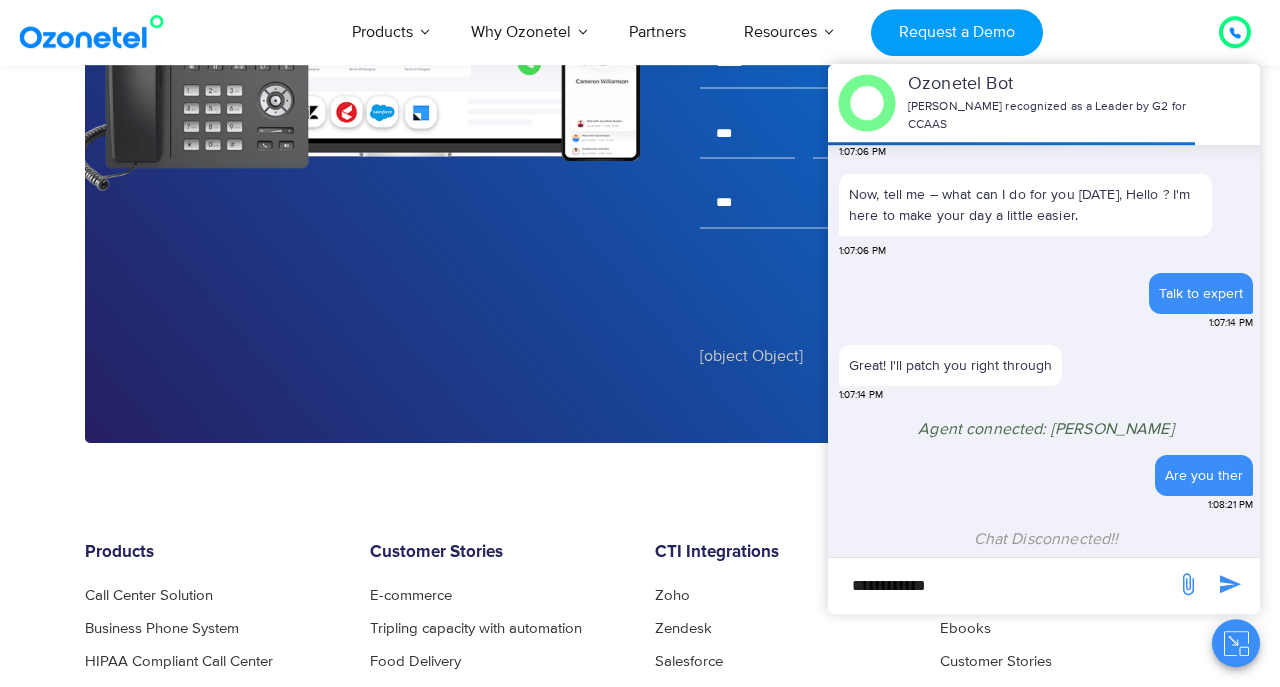 scroll, scrollTop: 137, scrollLeft: 0, axis: vertical 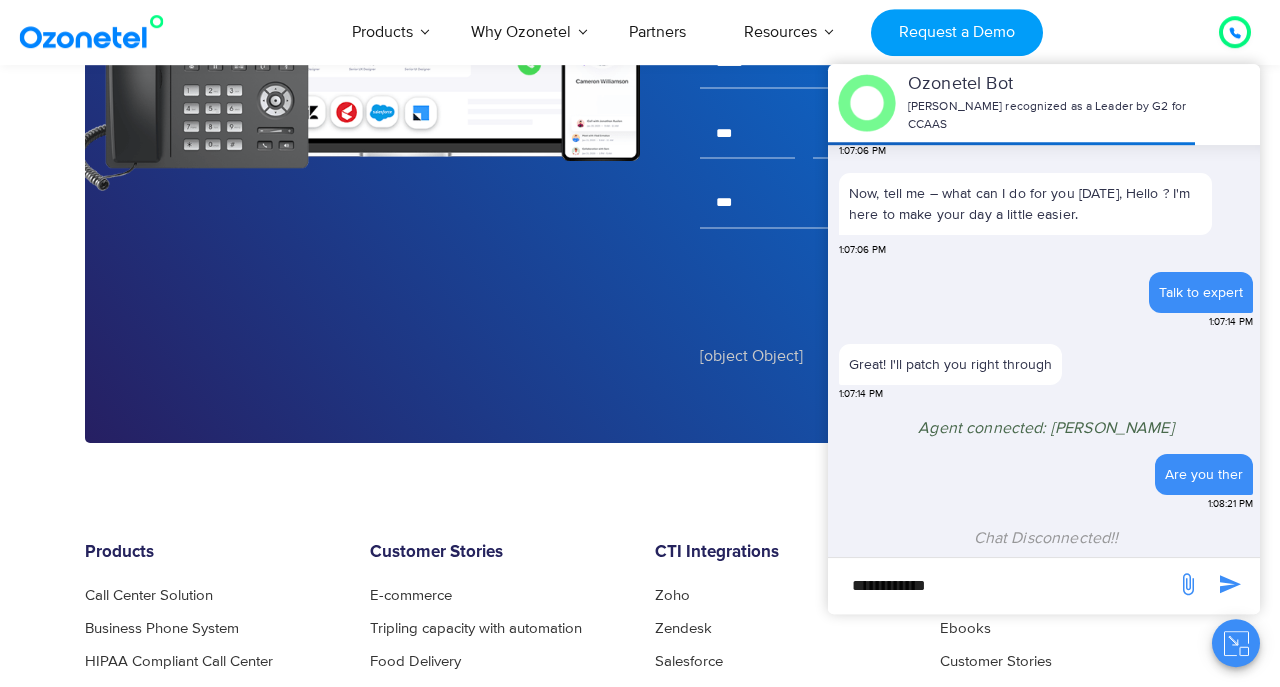 click on "**********" at bounding box center (1002, 585) 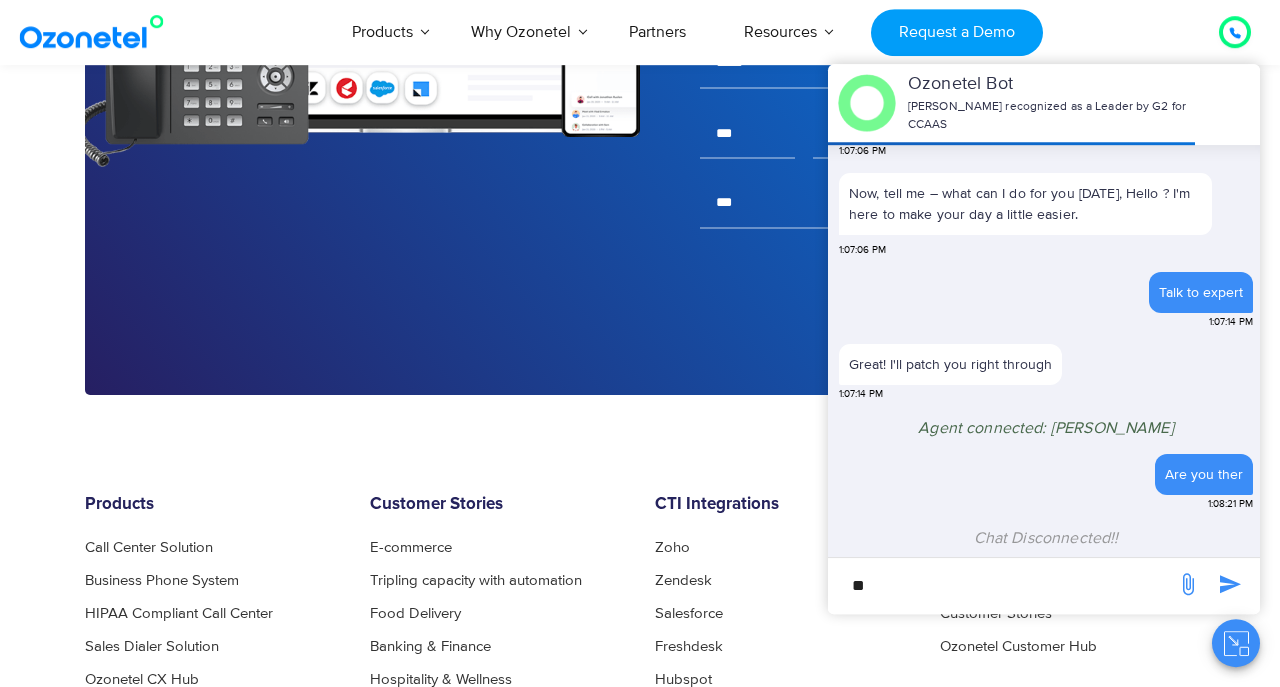 type on "**" 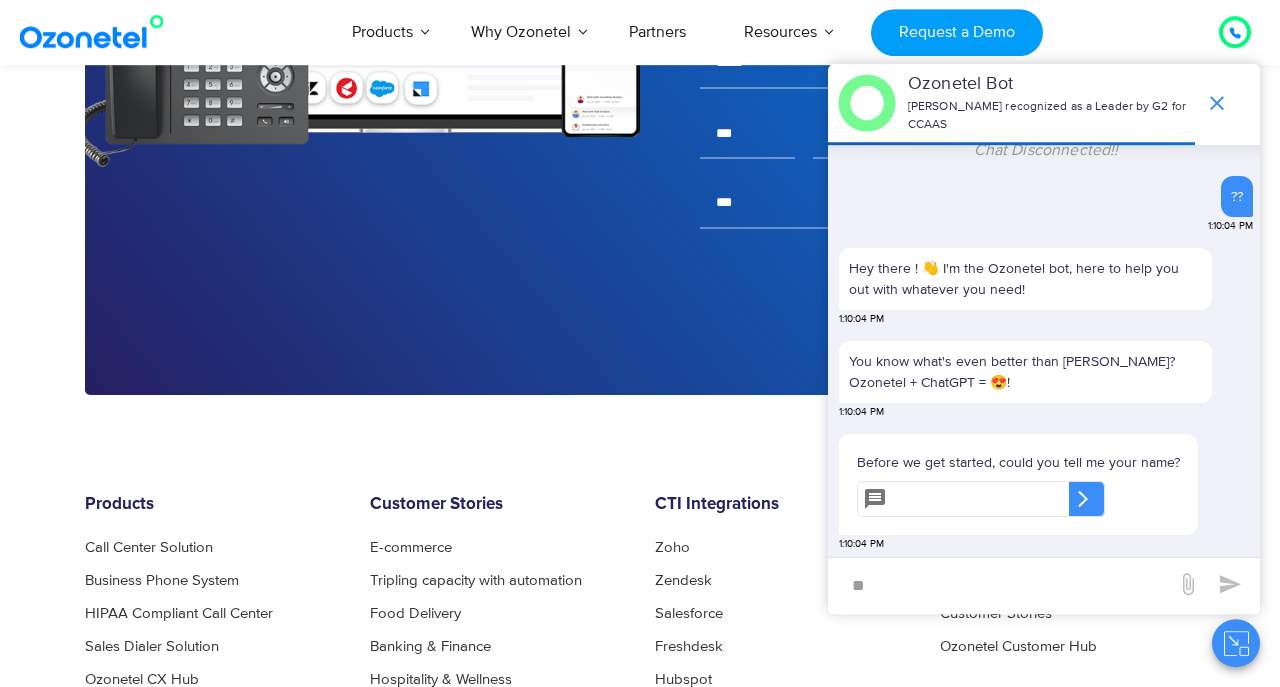 scroll, scrollTop: 484, scrollLeft: 0, axis: vertical 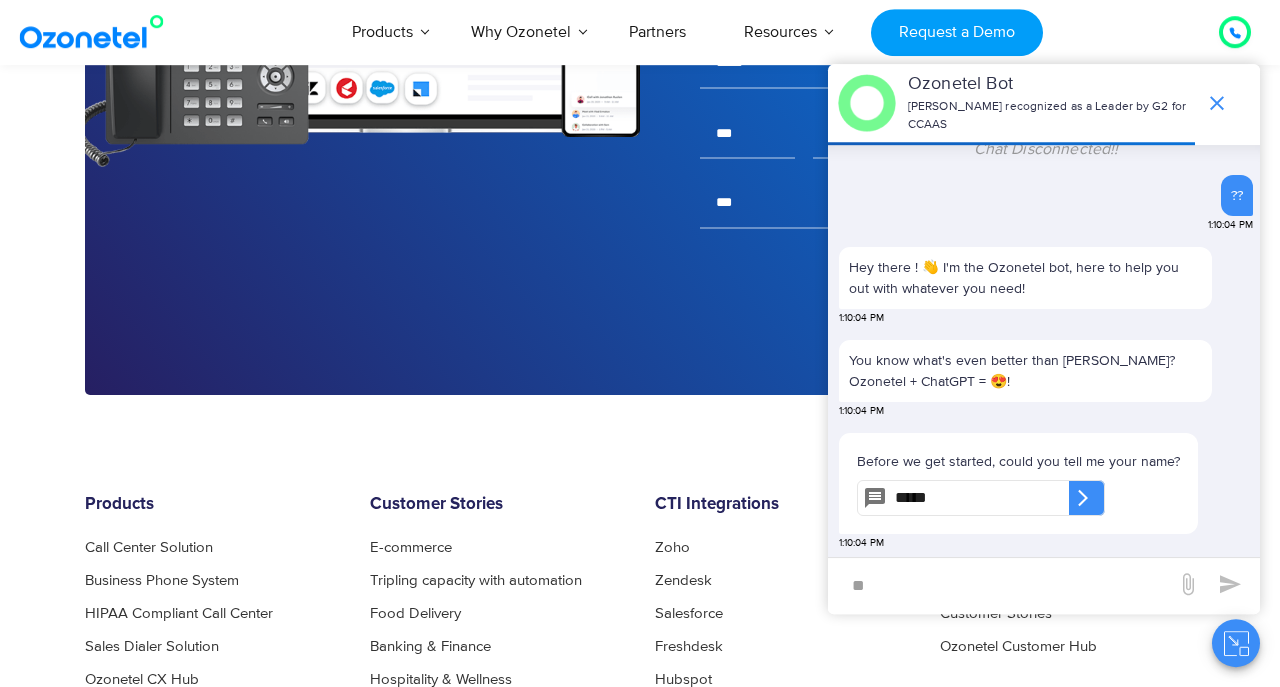 type on "*****" 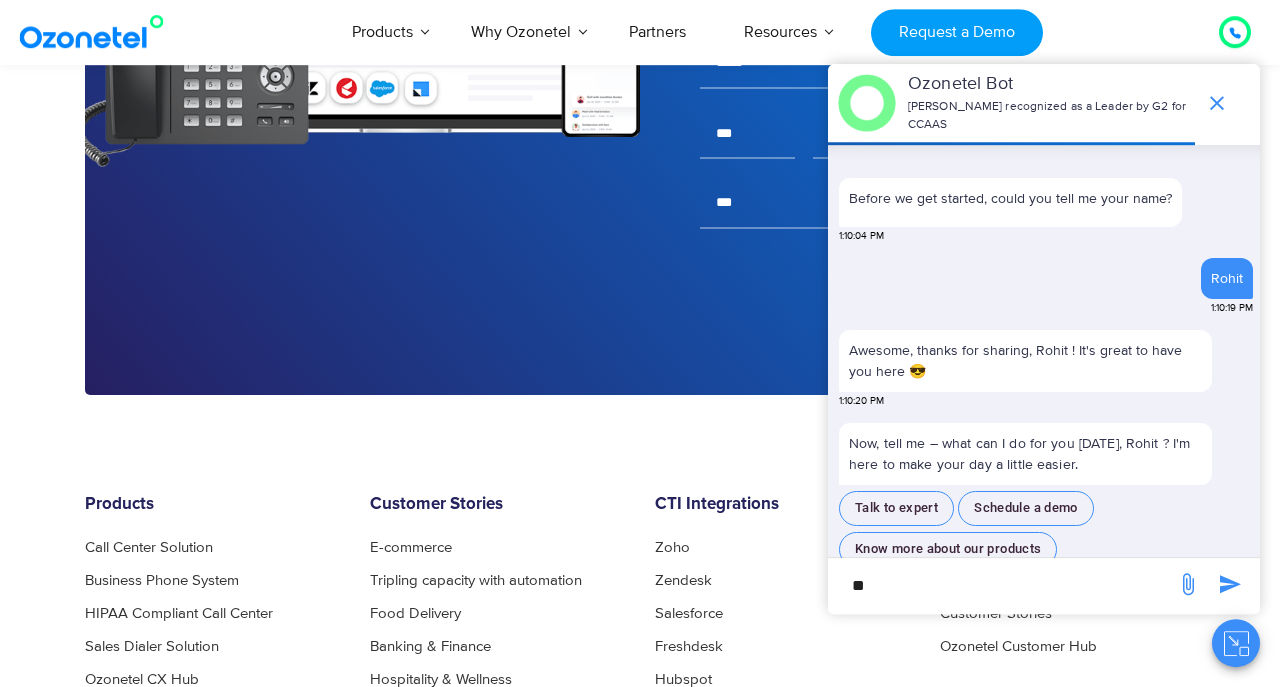 scroll, scrollTop: 743, scrollLeft: 0, axis: vertical 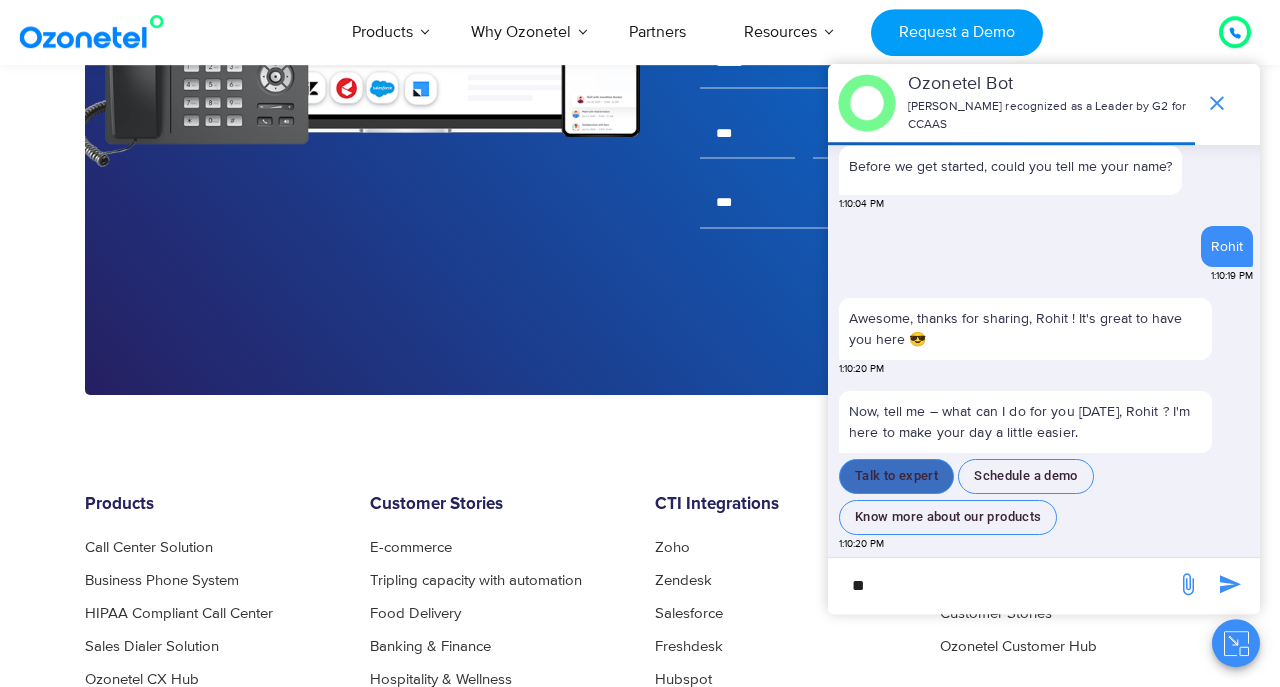 click on "Talk to expert" at bounding box center [896, 476] 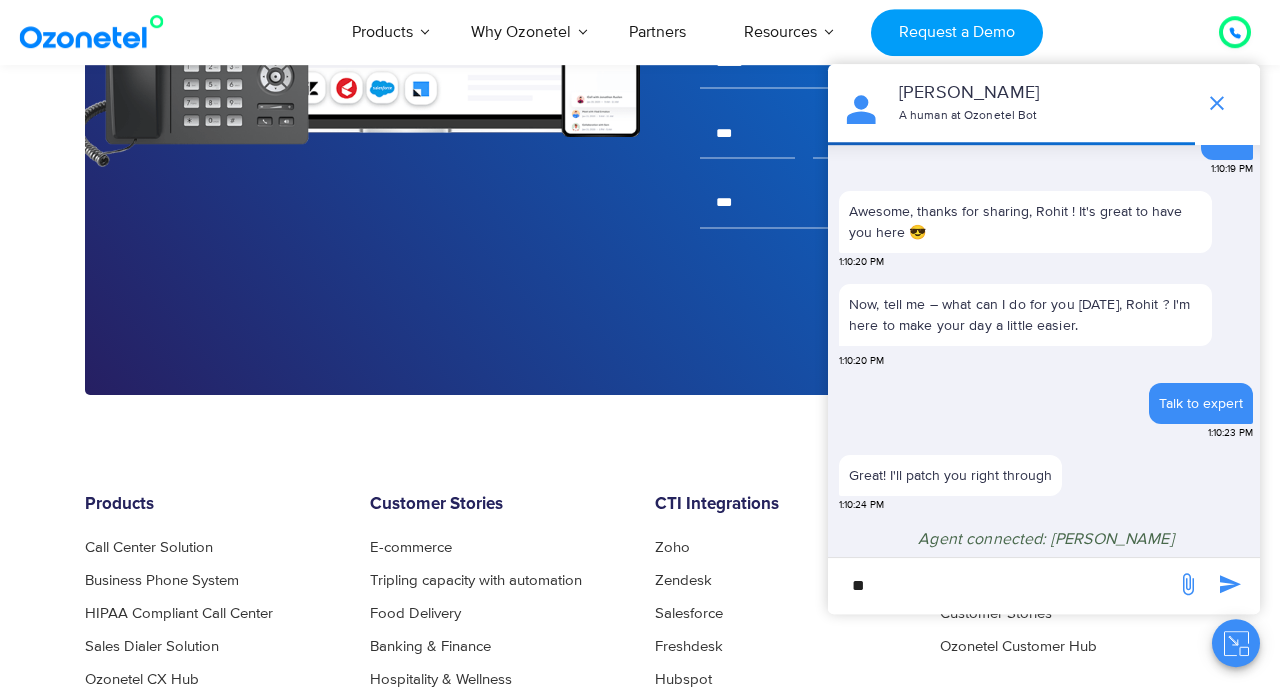 scroll, scrollTop: 844, scrollLeft: 0, axis: vertical 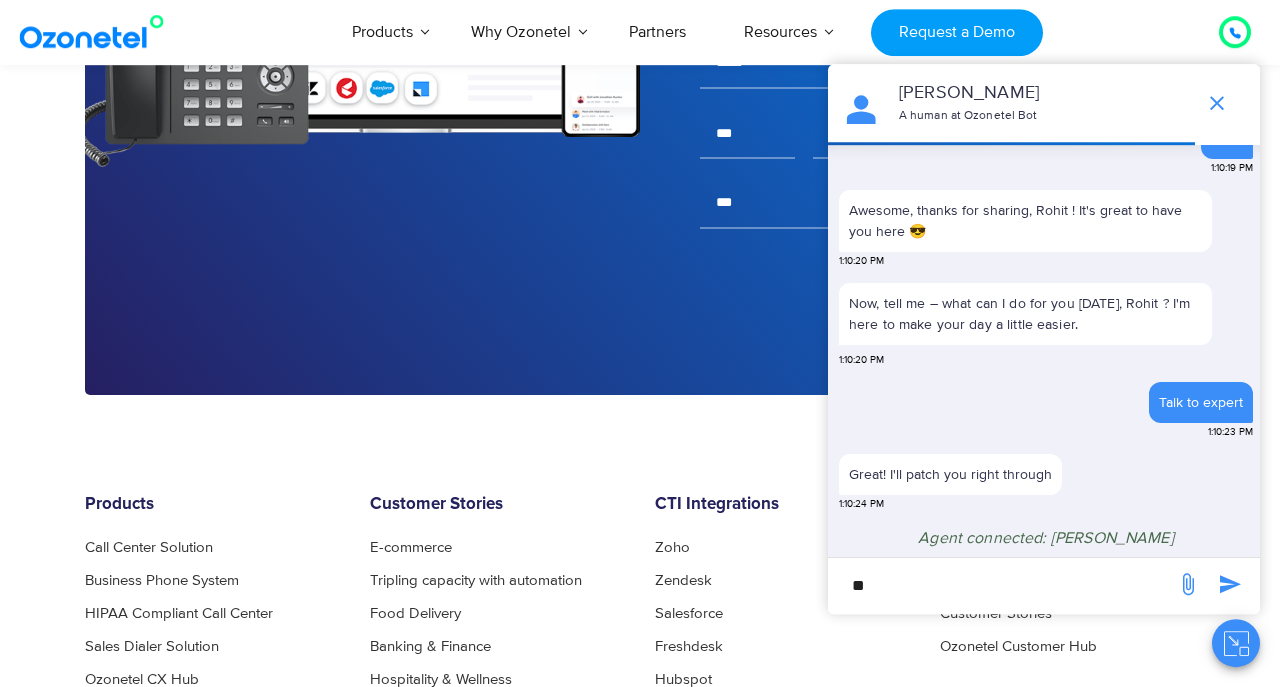 click on "**" at bounding box center (1002, 585) 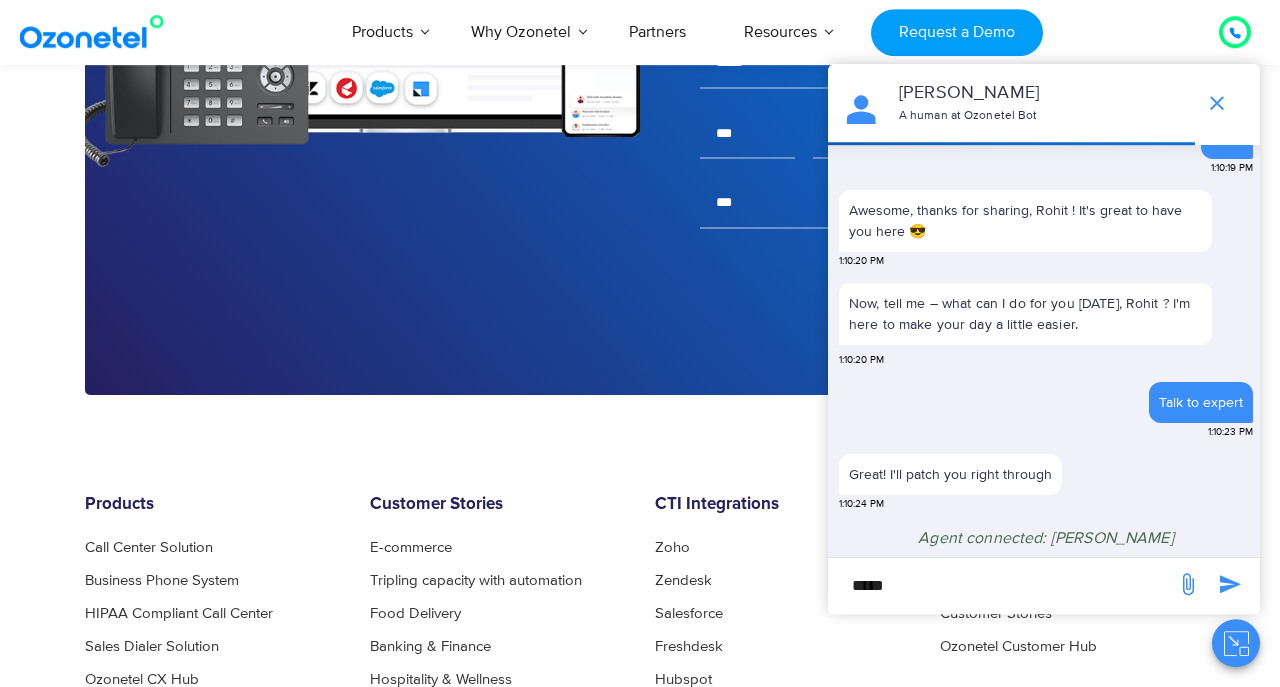 type on "*****" 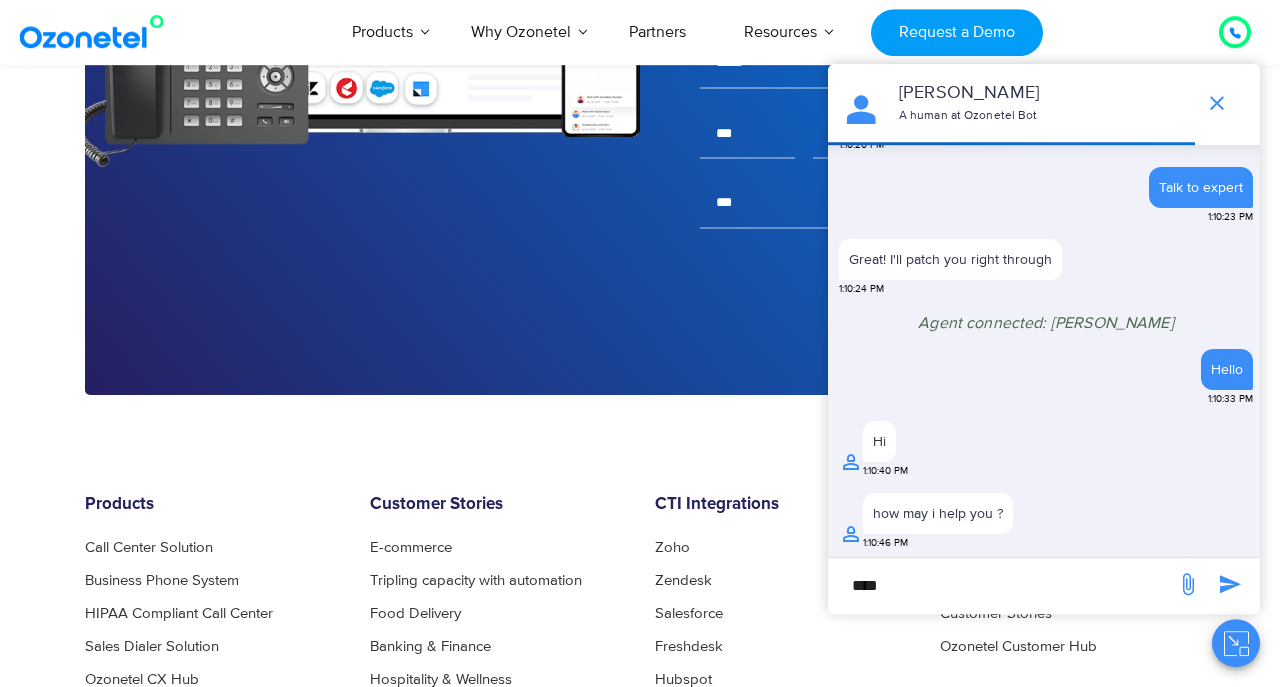 scroll, scrollTop: 1046, scrollLeft: 0, axis: vertical 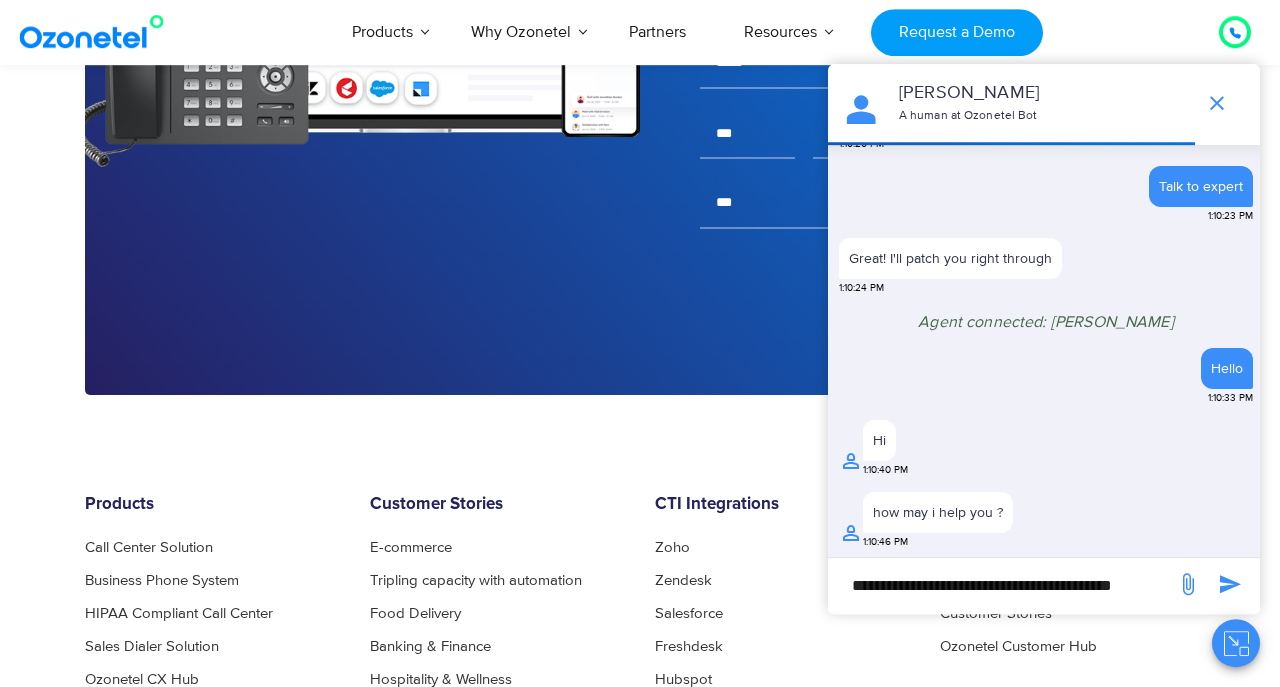 type on "**********" 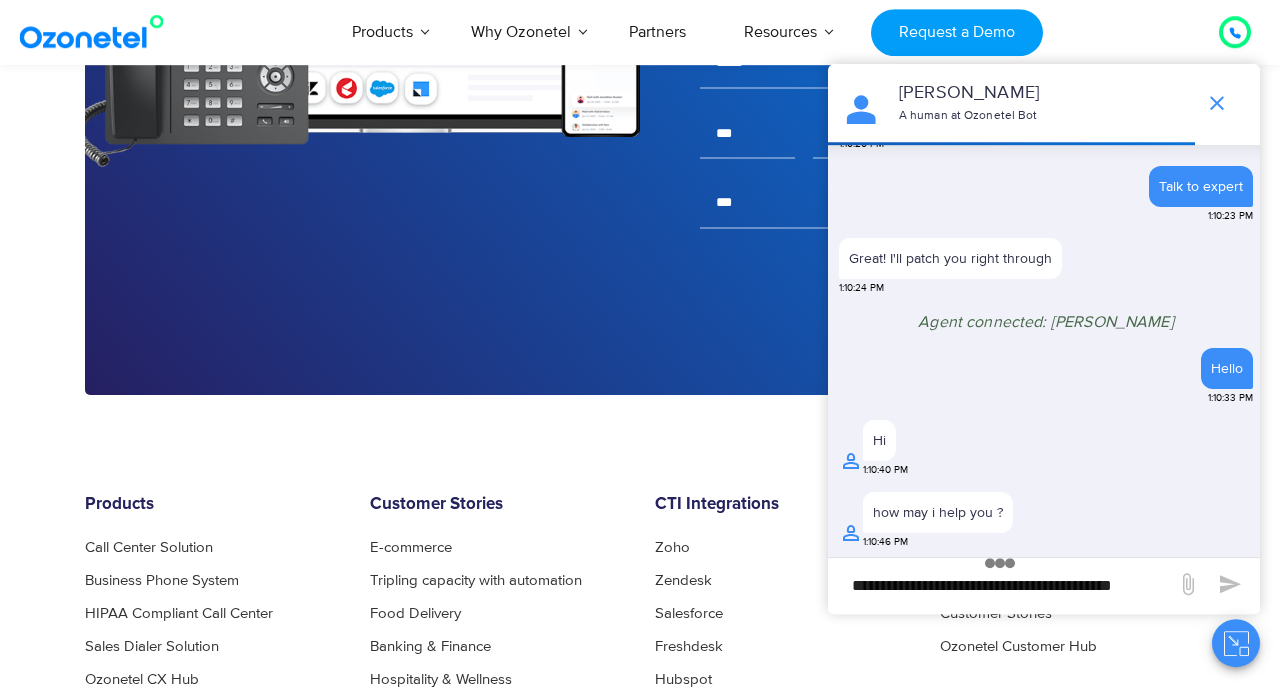 scroll, scrollTop: 0, scrollLeft: 0, axis: both 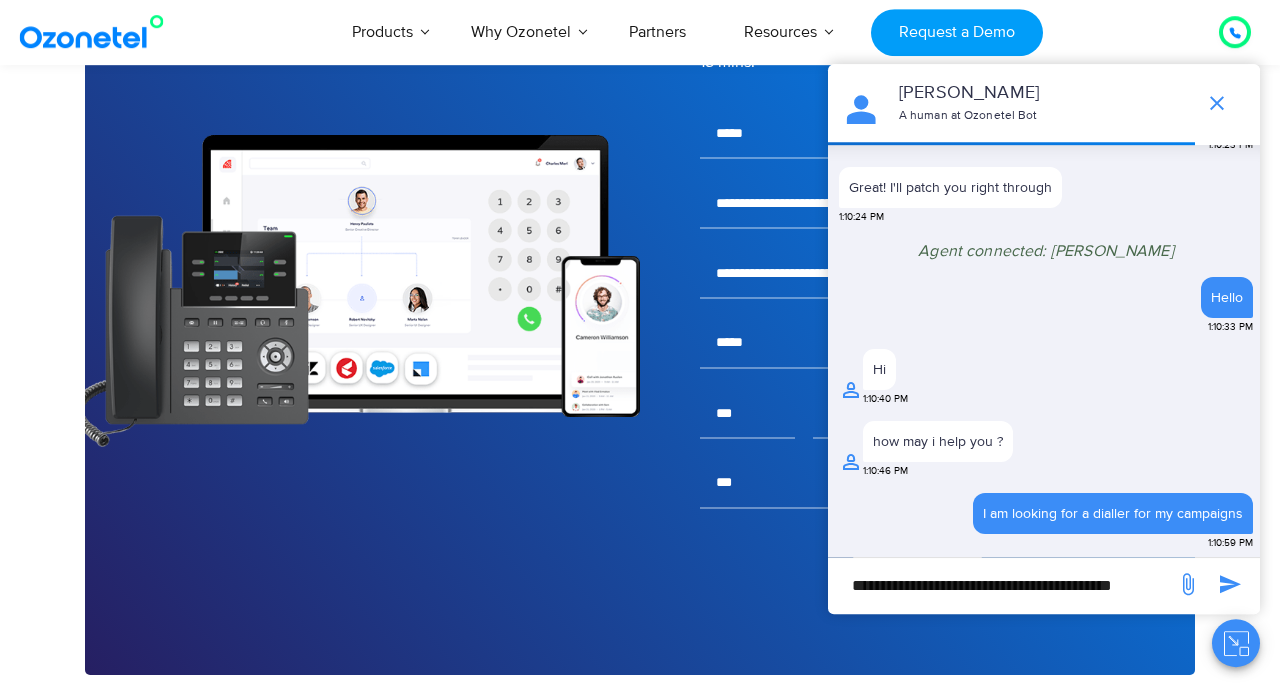 click on "**********" at bounding box center [1002, 585] 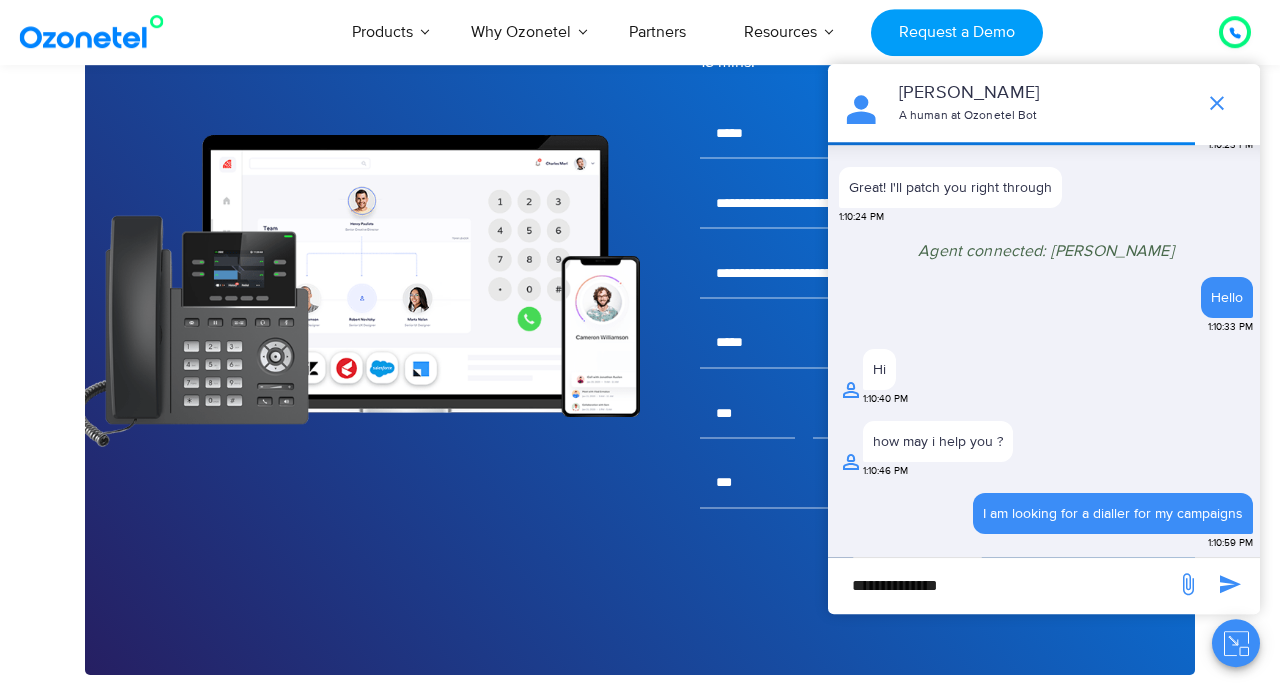 type on "**********" 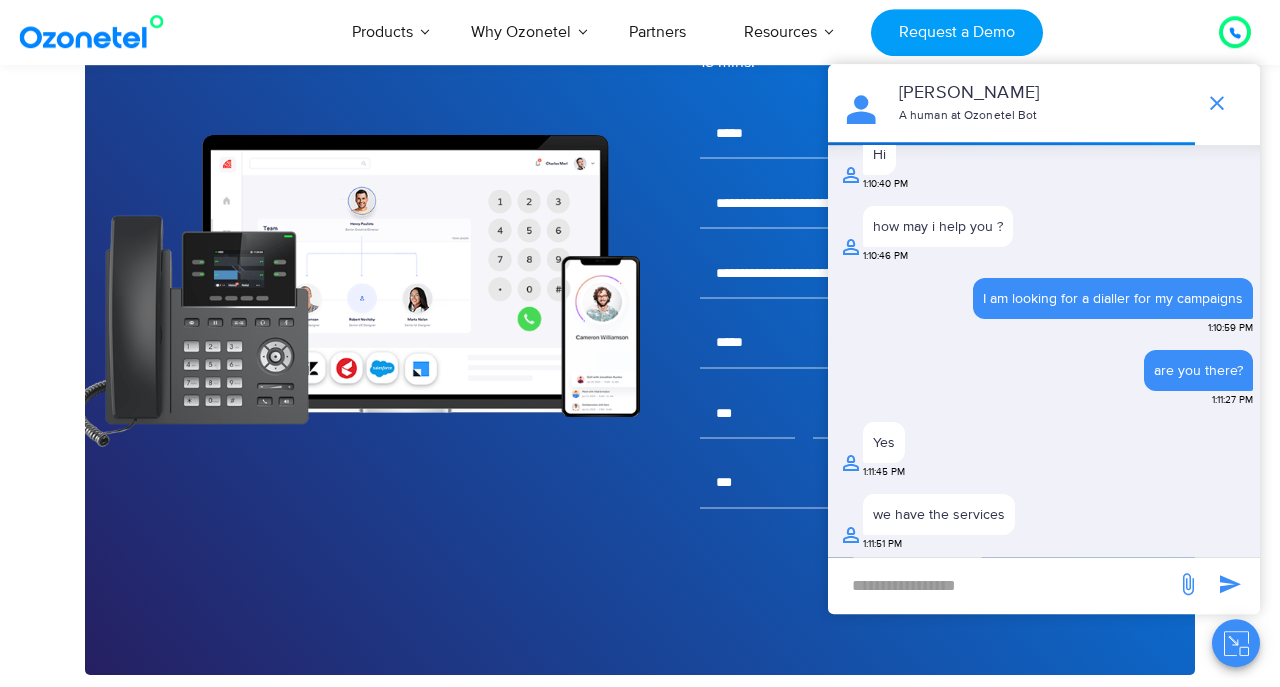 scroll, scrollTop: 1298, scrollLeft: 0, axis: vertical 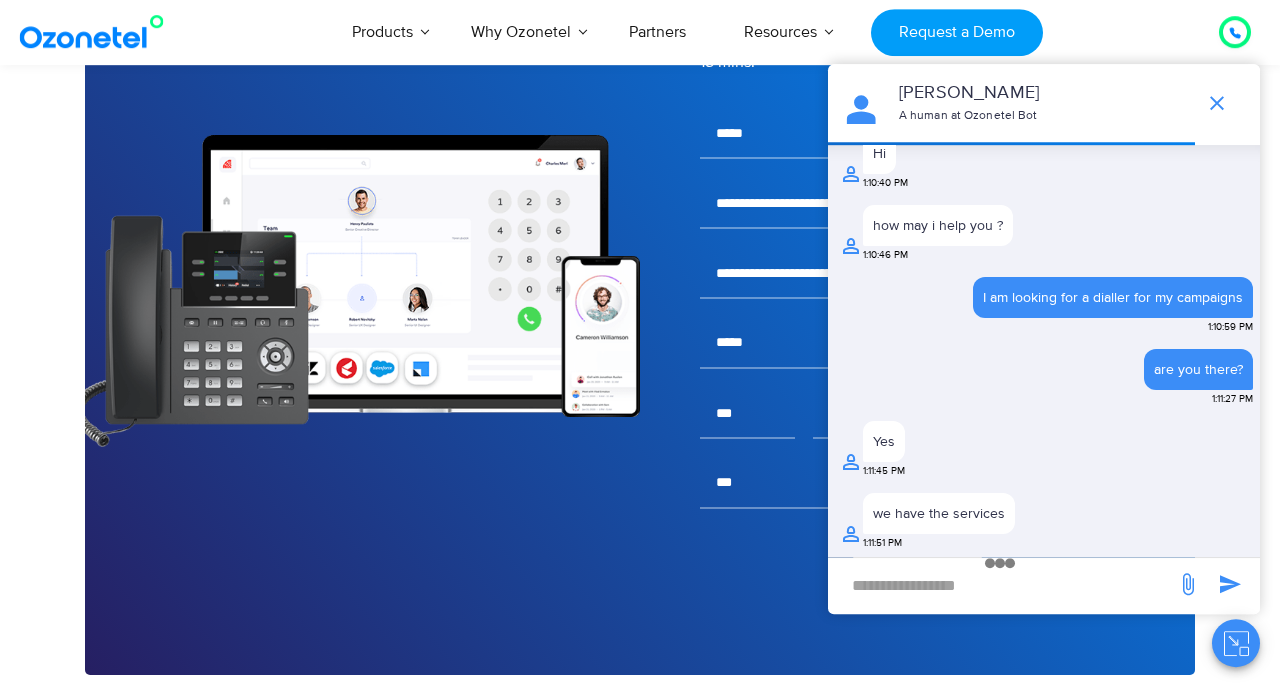 click at bounding box center [1002, 585] 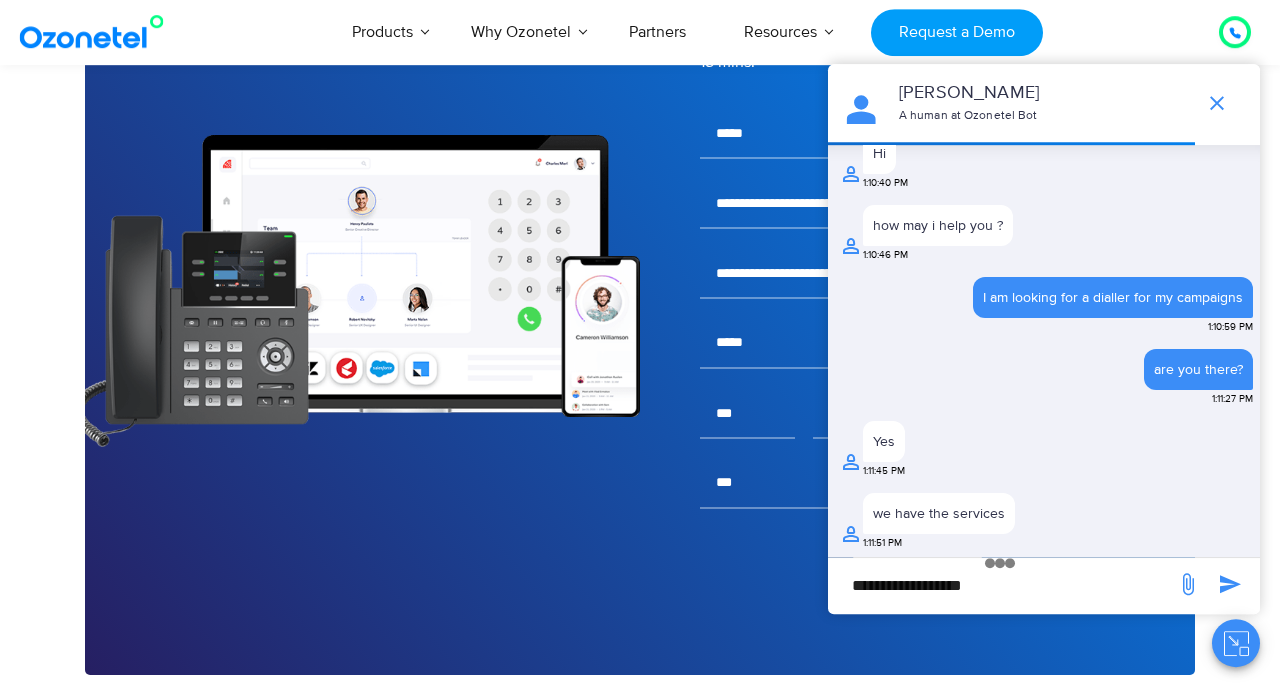 type on "**********" 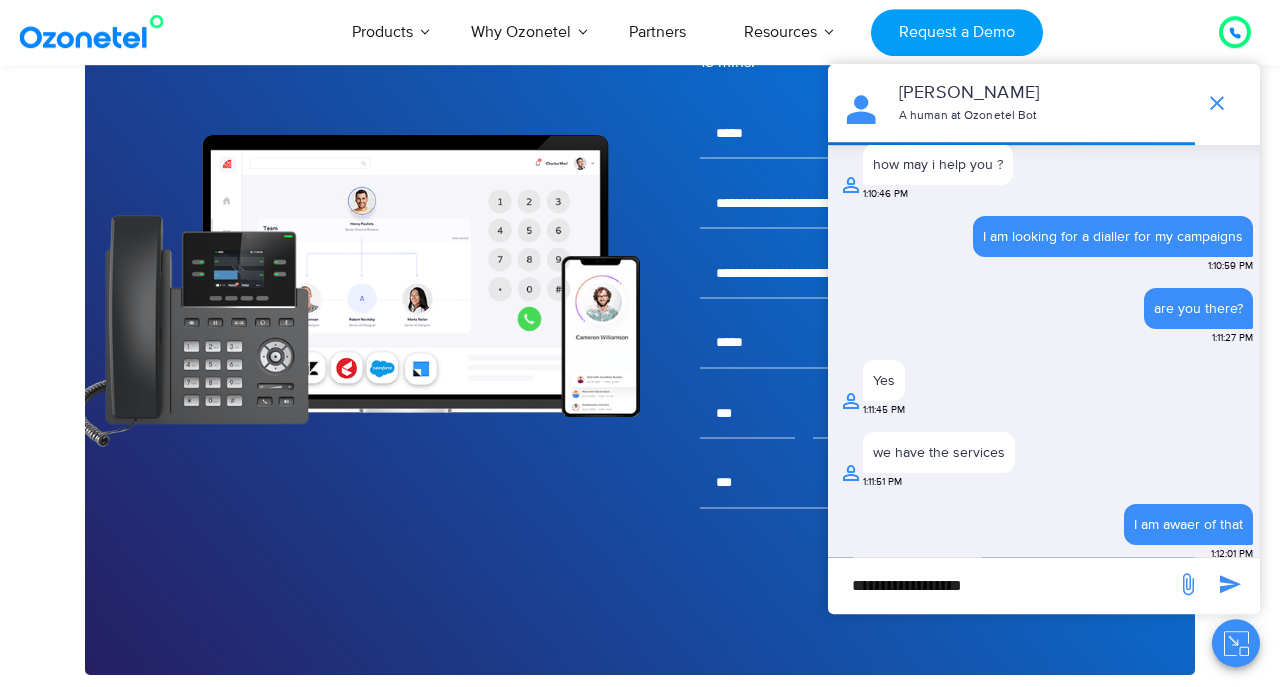 scroll, scrollTop: 1363, scrollLeft: 0, axis: vertical 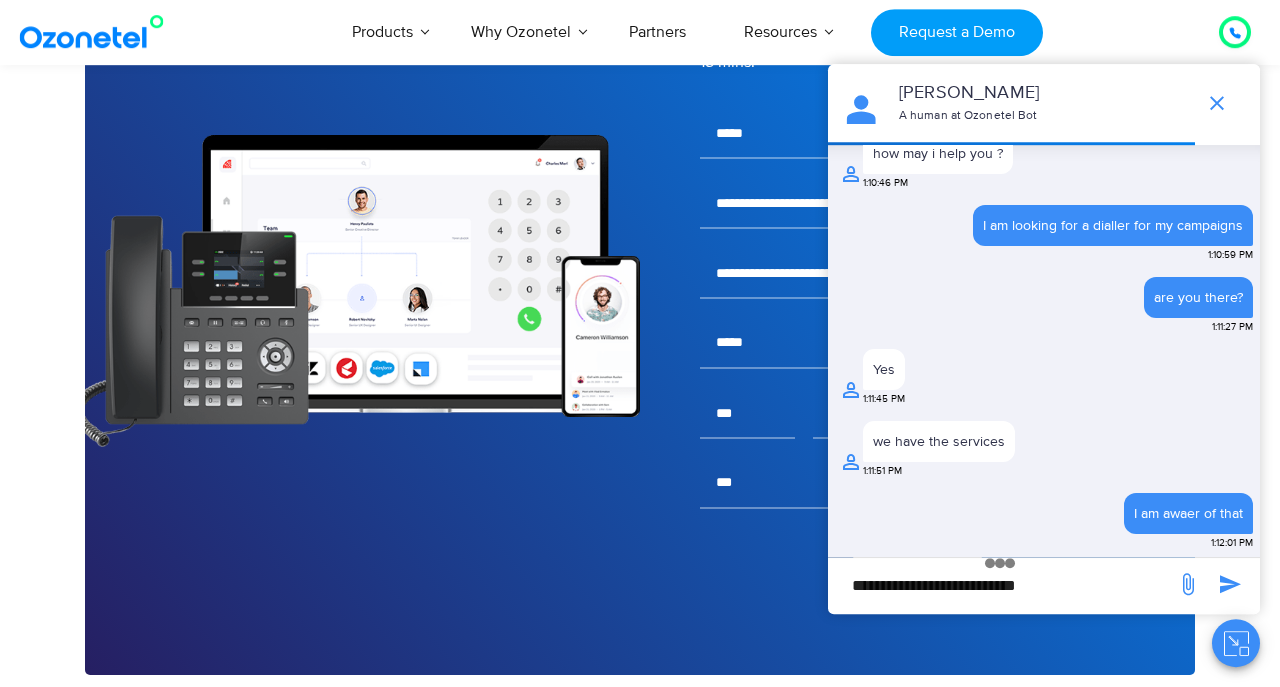 type on "**********" 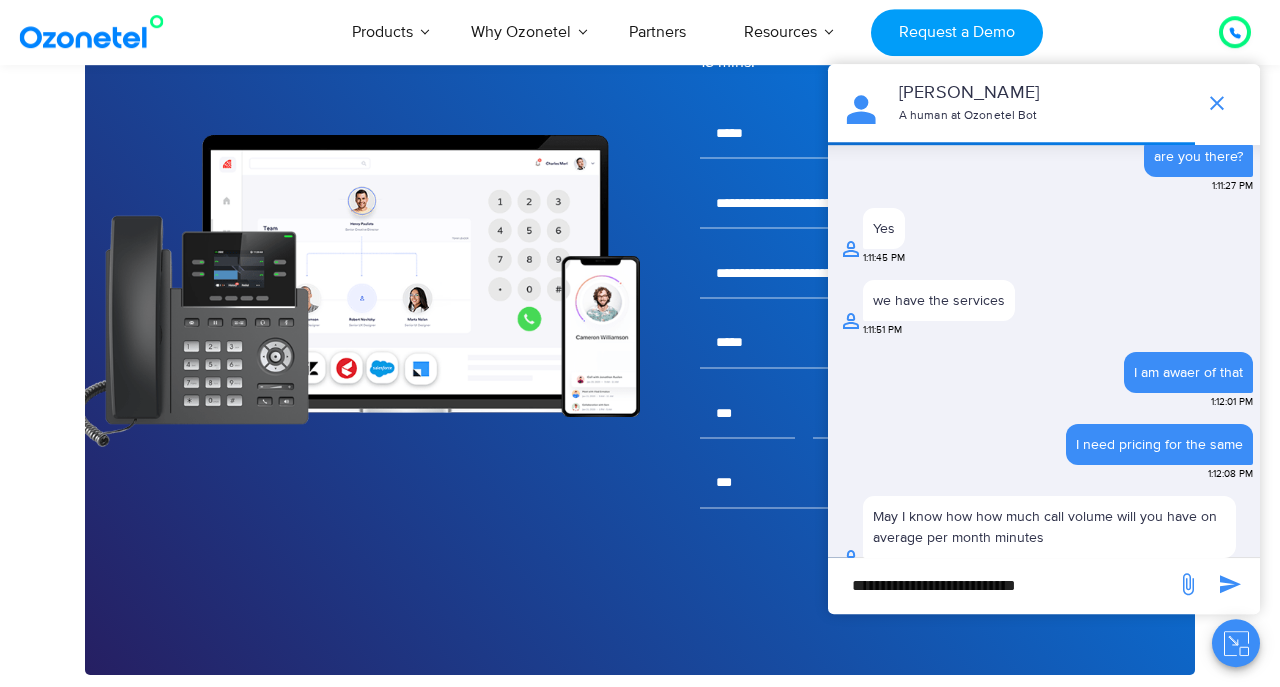 scroll, scrollTop: 1514, scrollLeft: 0, axis: vertical 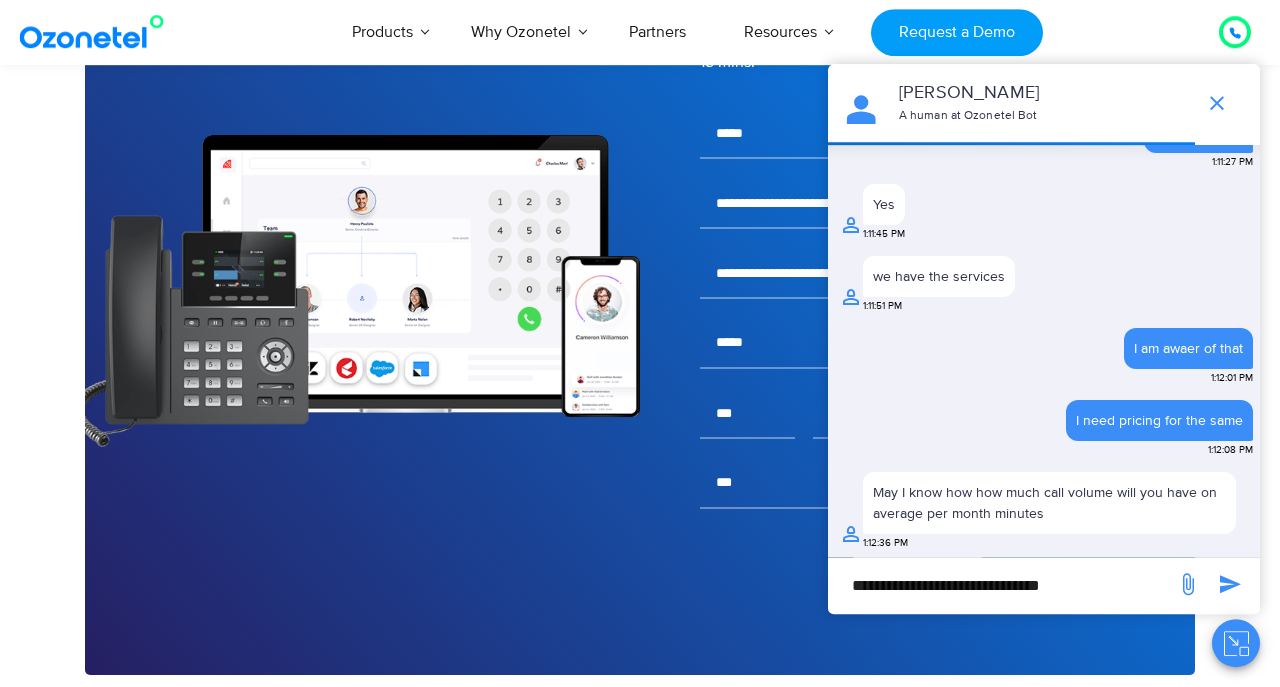 type on "**********" 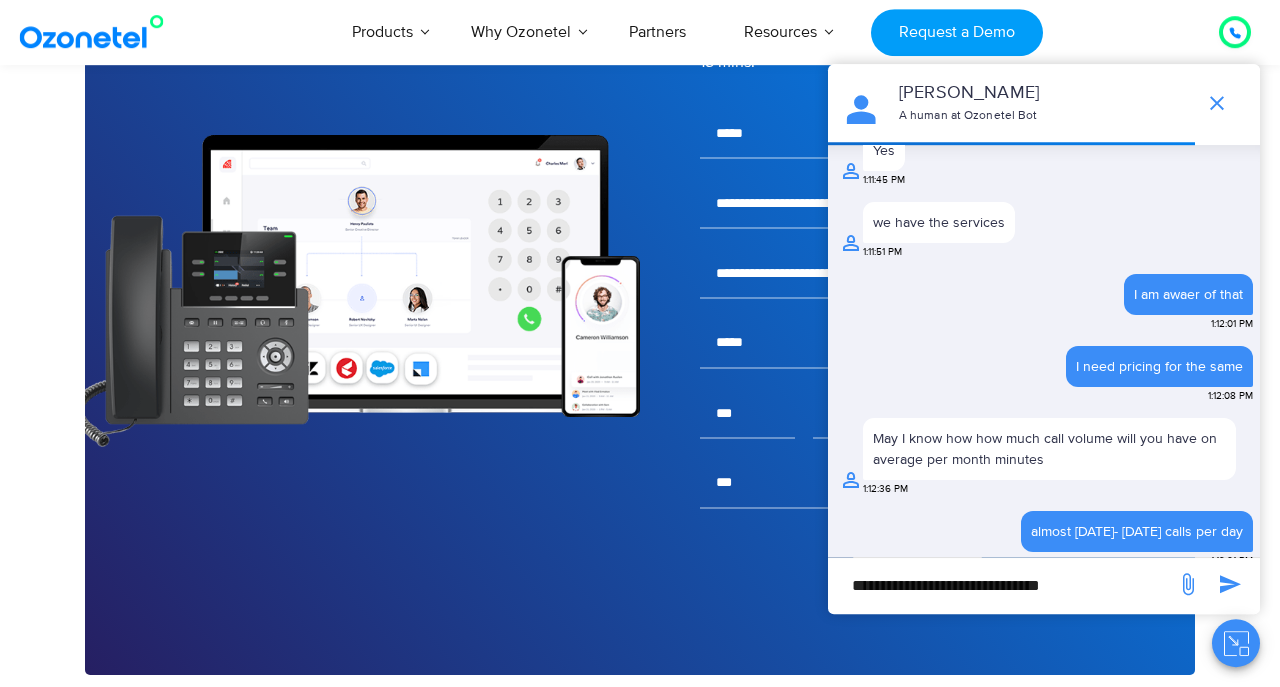 scroll, scrollTop: 1579, scrollLeft: 0, axis: vertical 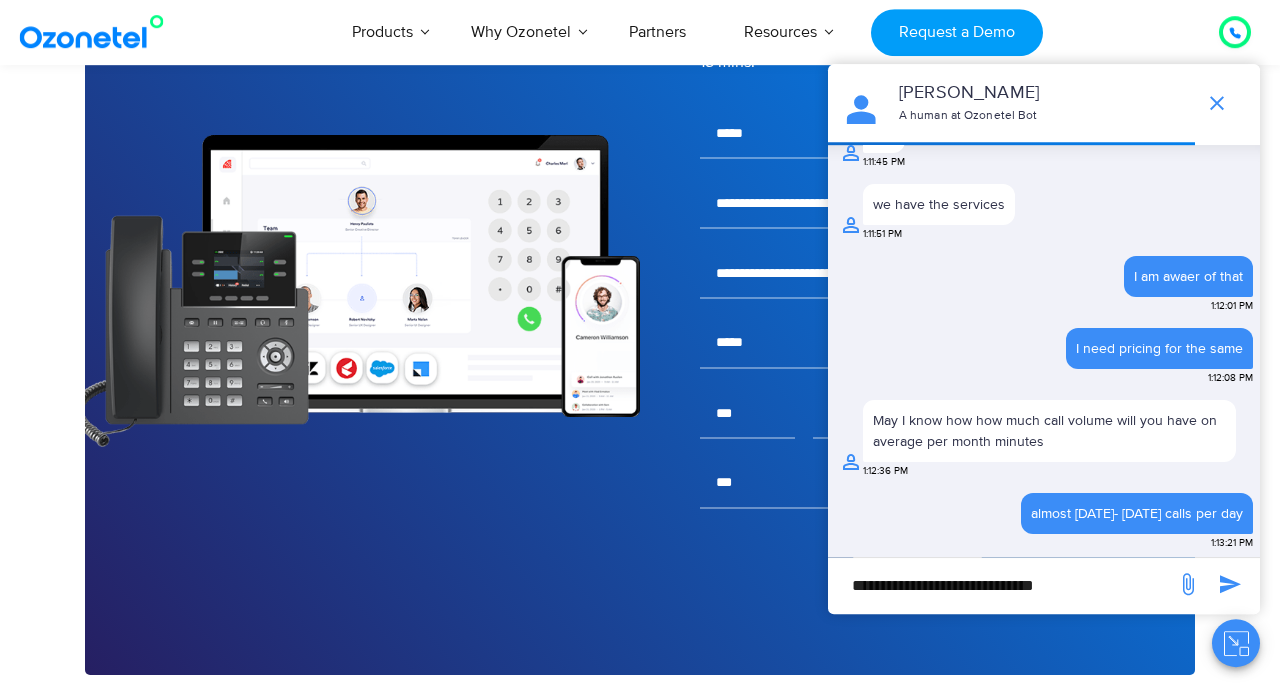 type on "**********" 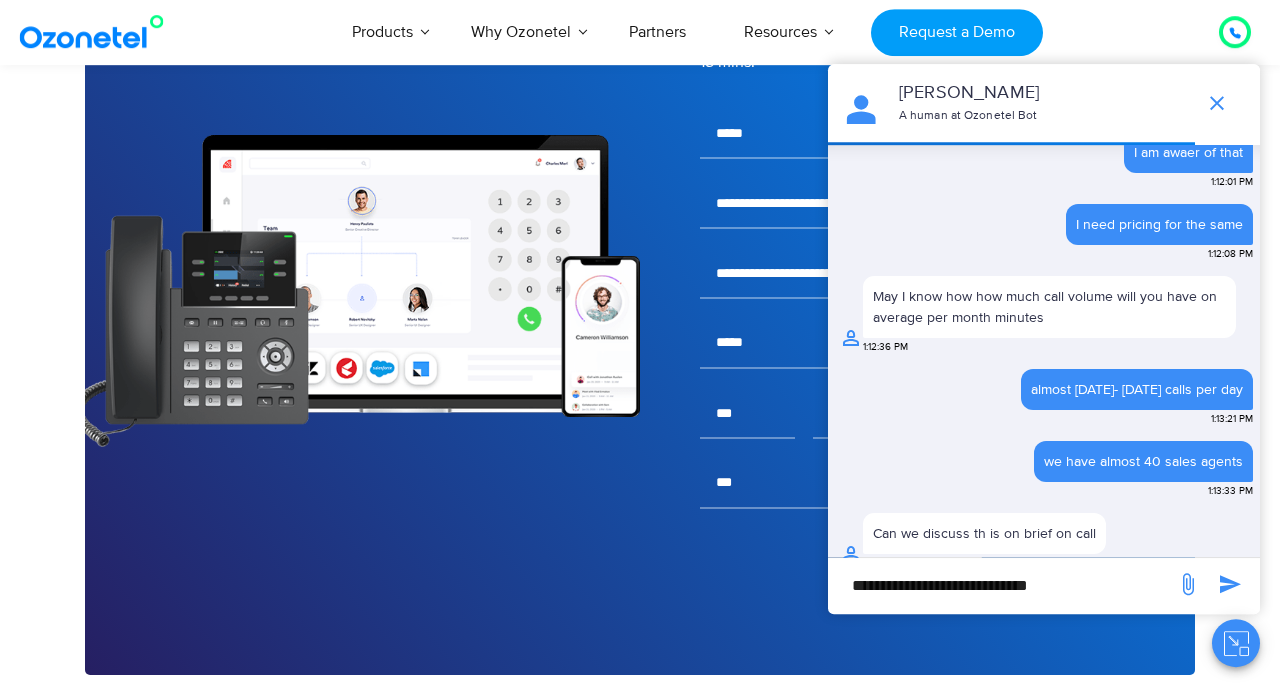 scroll, scrollTop: 1709, scrollLeft: 0, axis: vertical 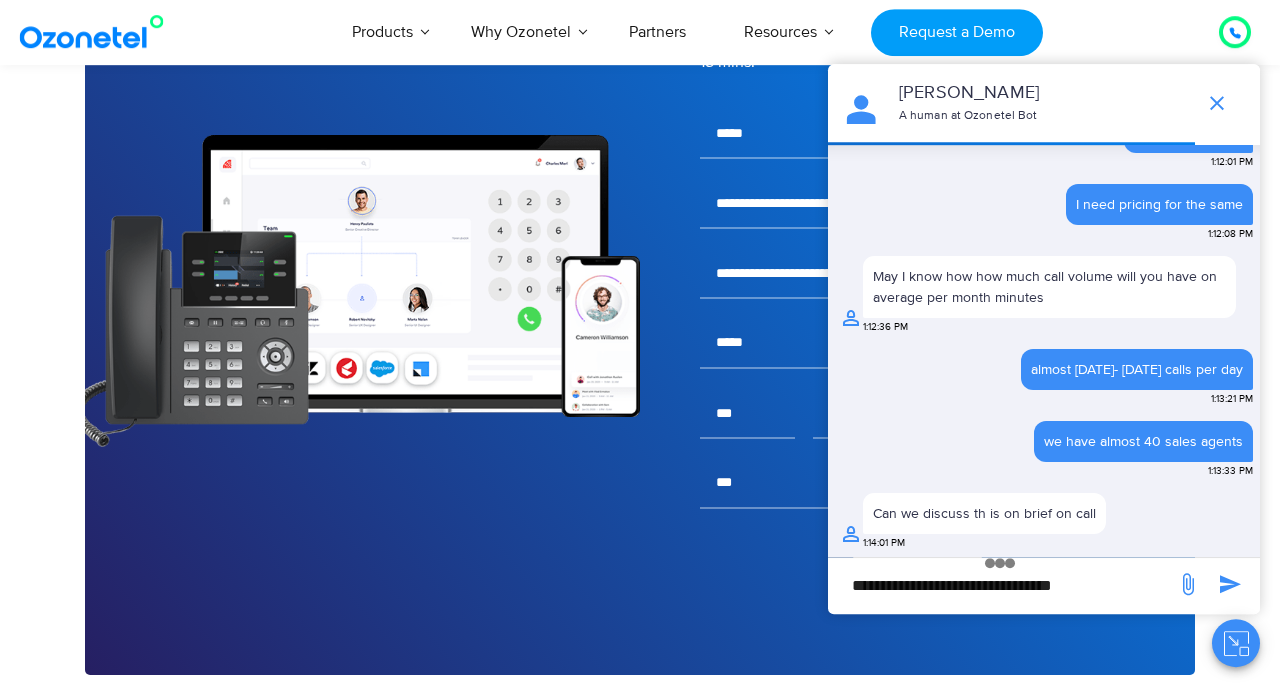type on "**********" 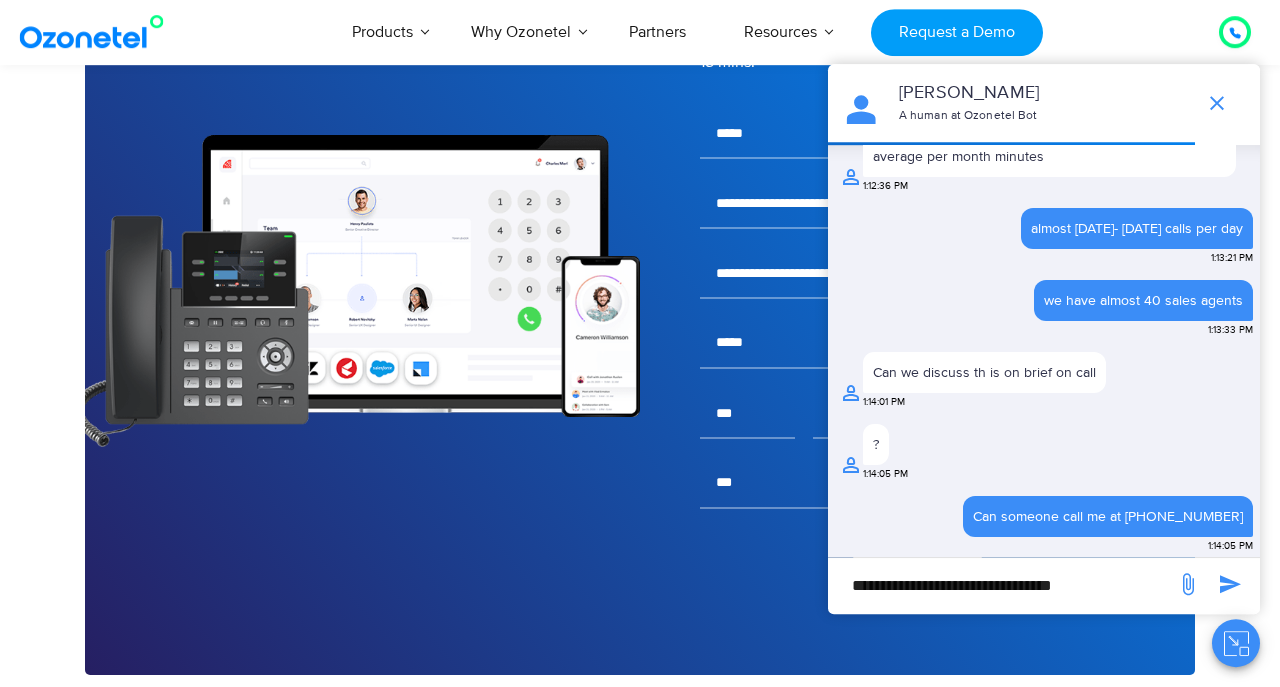 scroll, scrollTop: 1839, scrollLeft: 0, axis: vertical 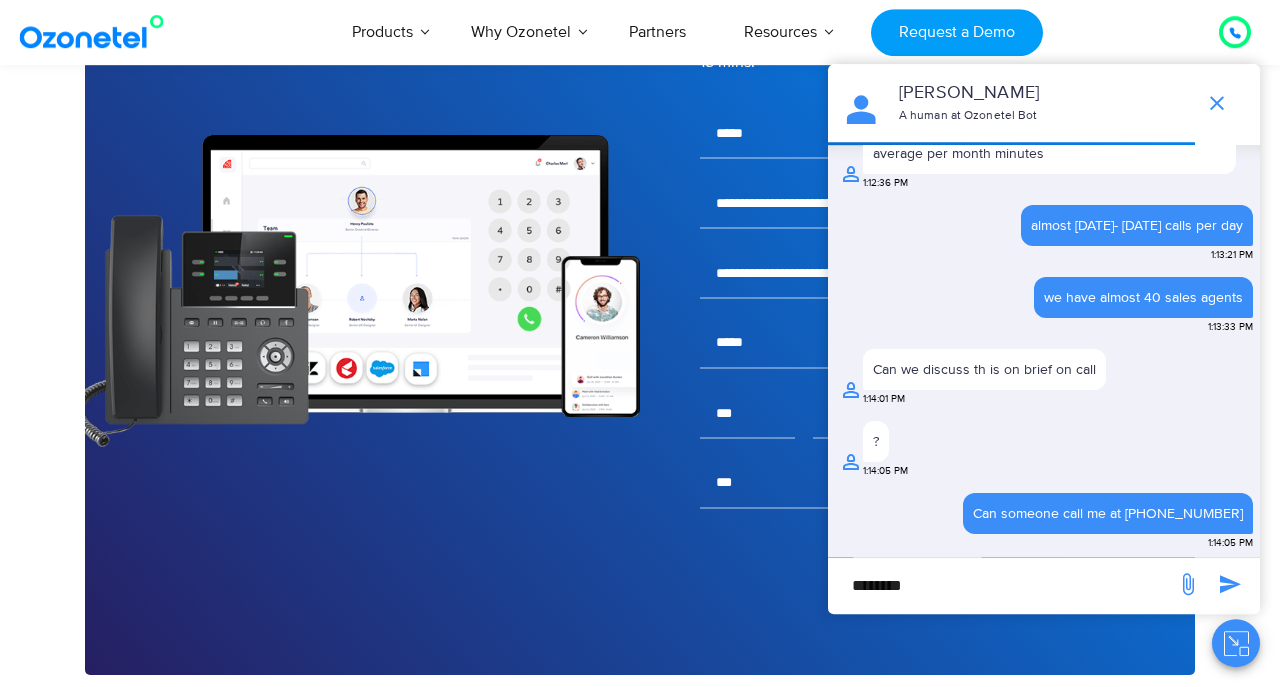 type on "********" 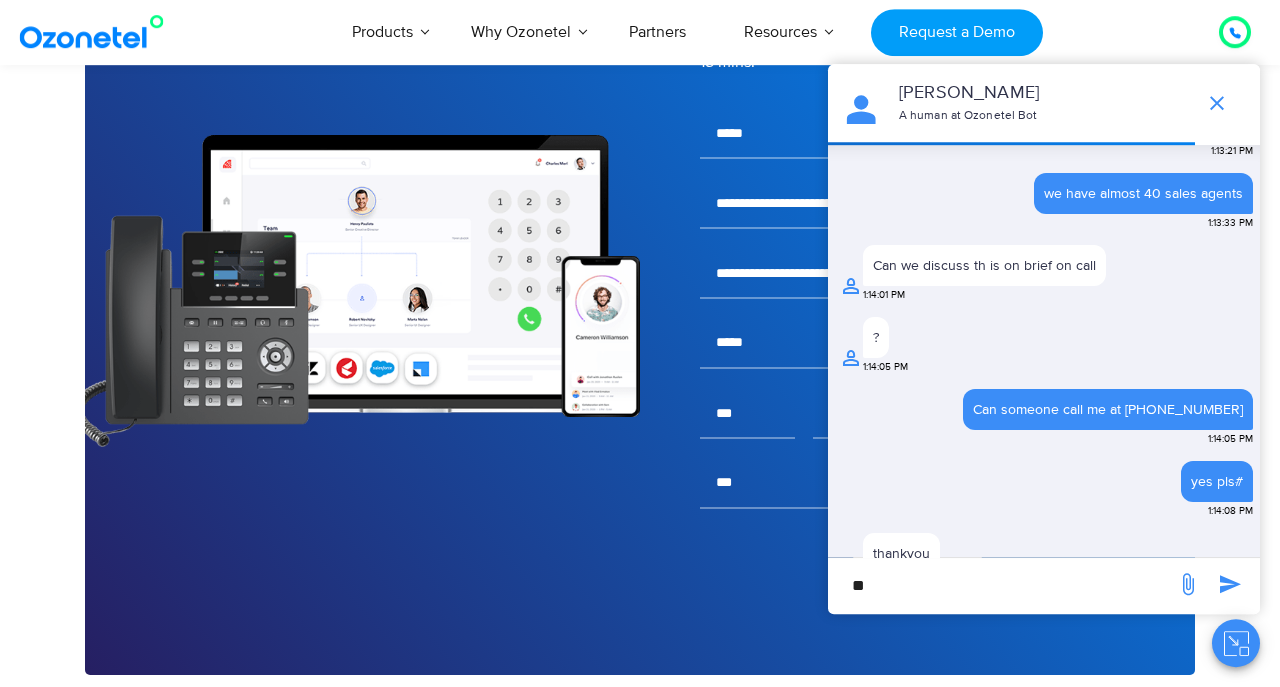 scroll, scrollTop: 1969, scrollLeft: 0, axis: vertical 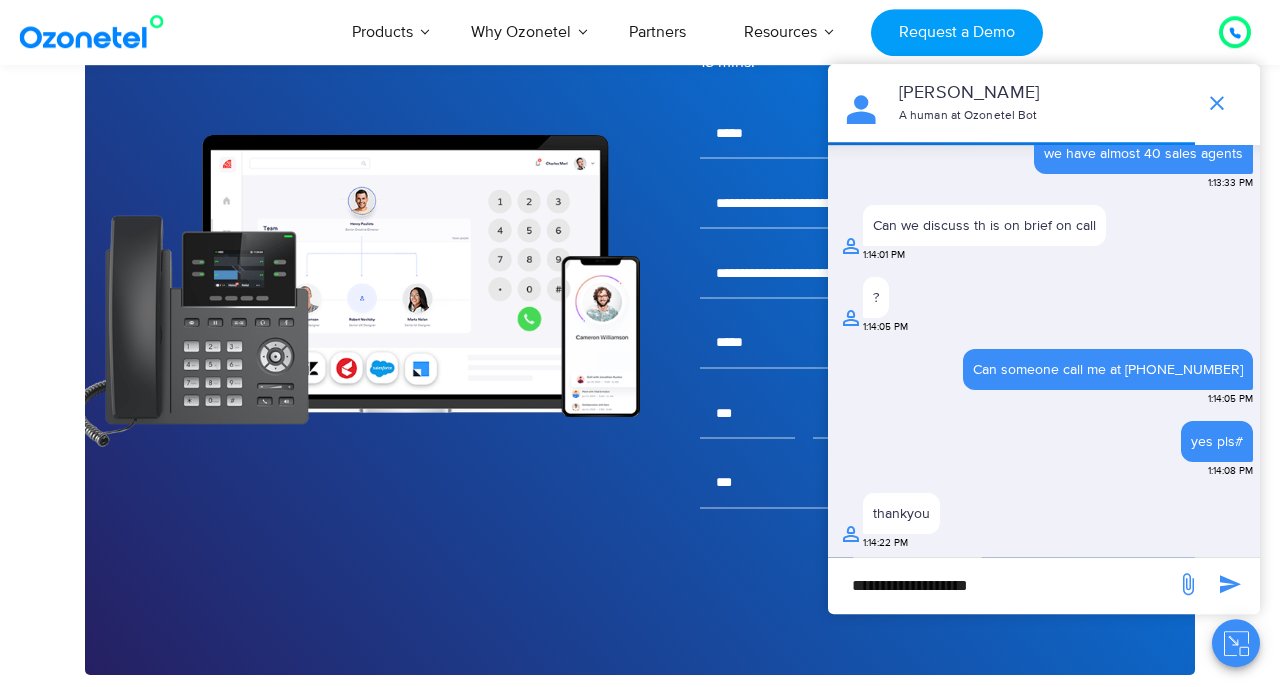 type on "**********" 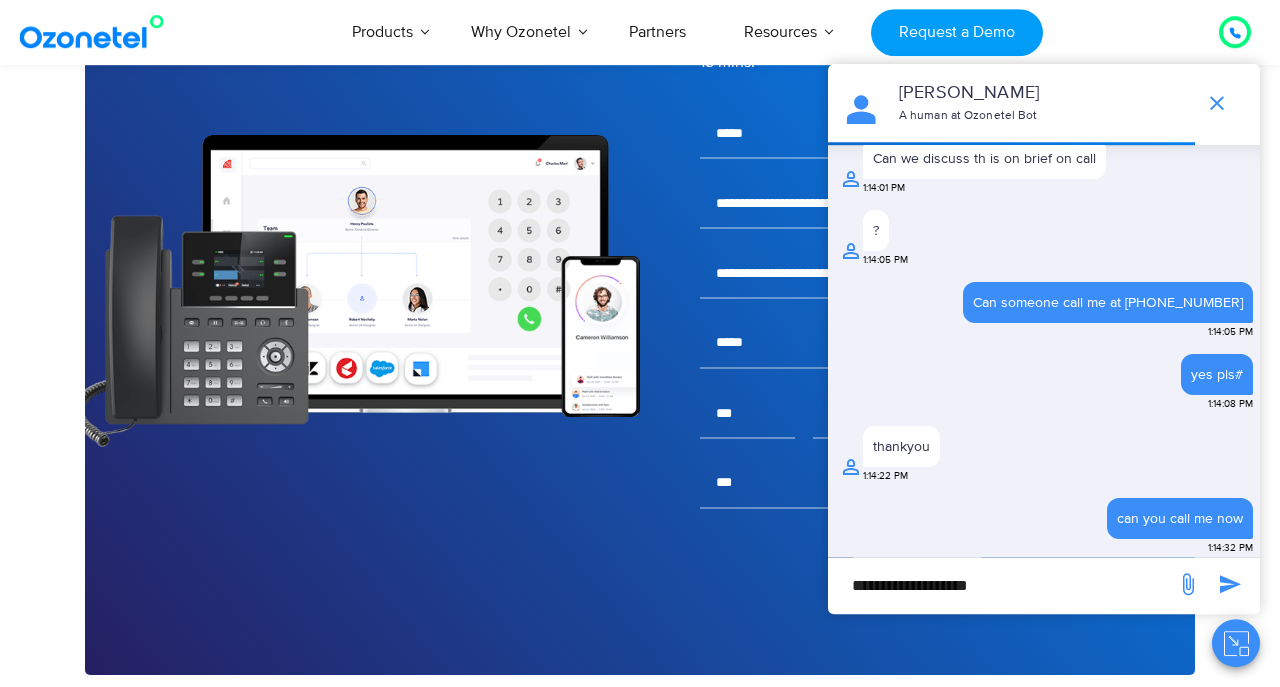 scroll, scrollTop: 2034, scrollLeft: 0, axis: vertical 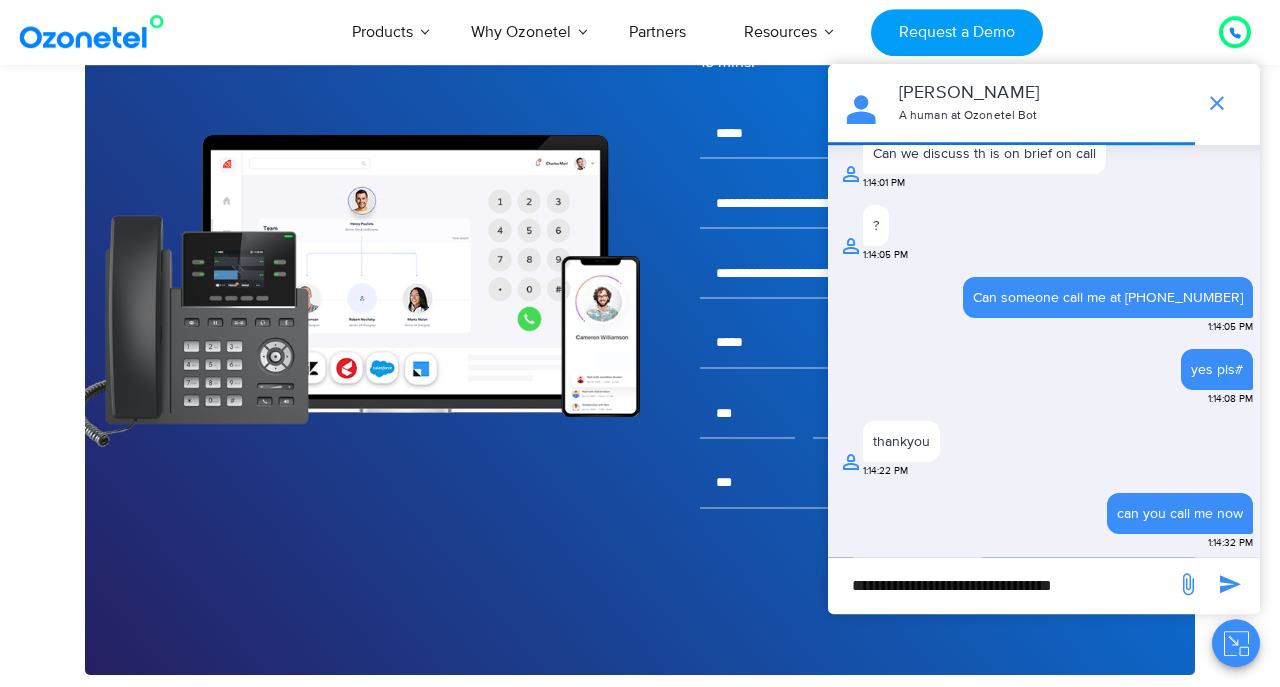 type on "**********" 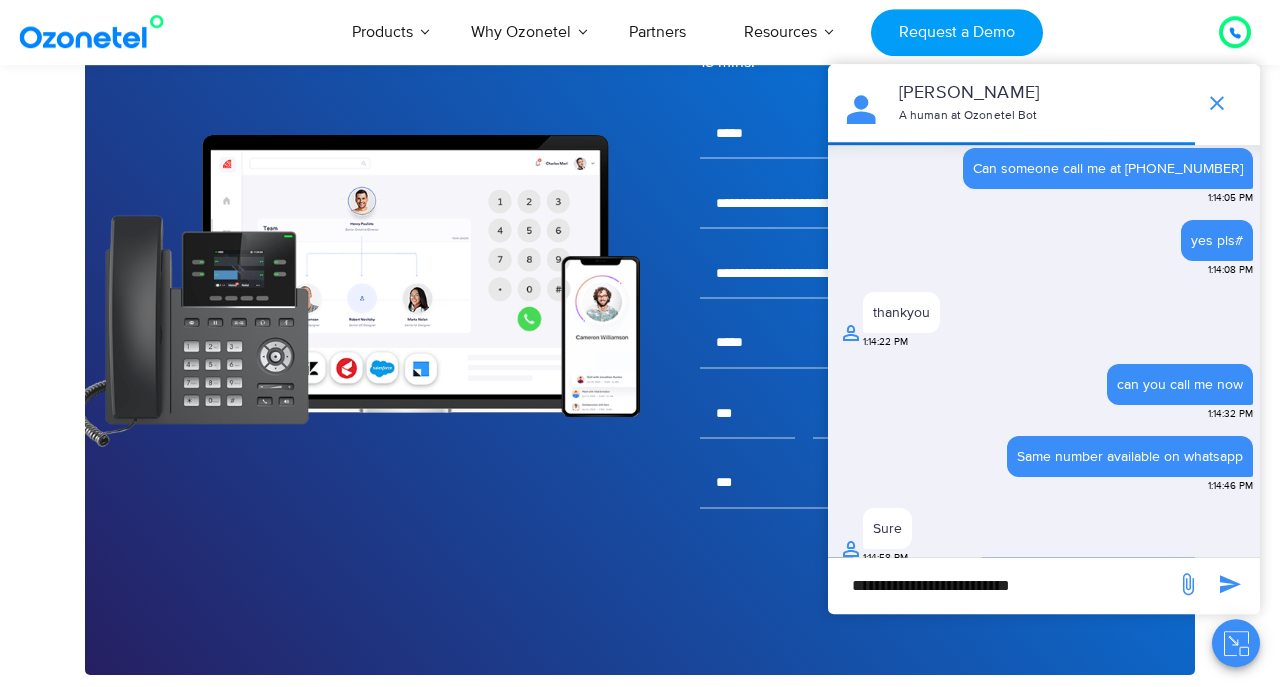 scroll, scrollTop: 2164, scrollLeft: 0, axis: vertical 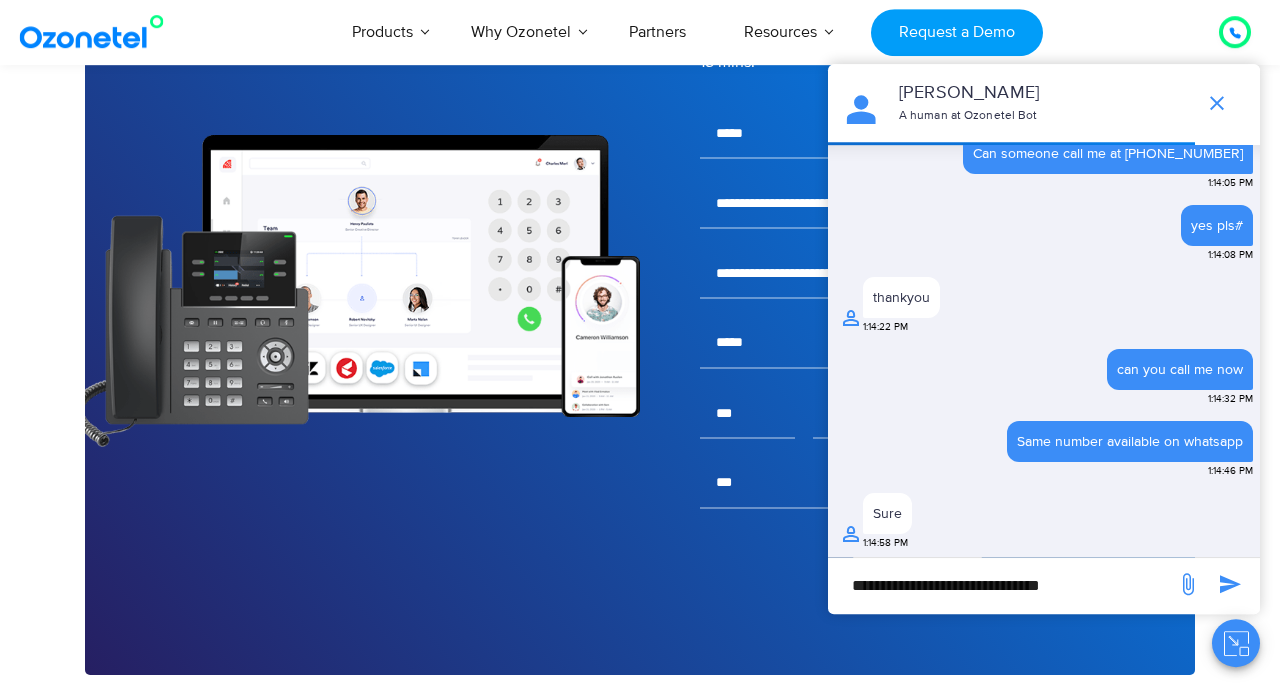 type on "**********" 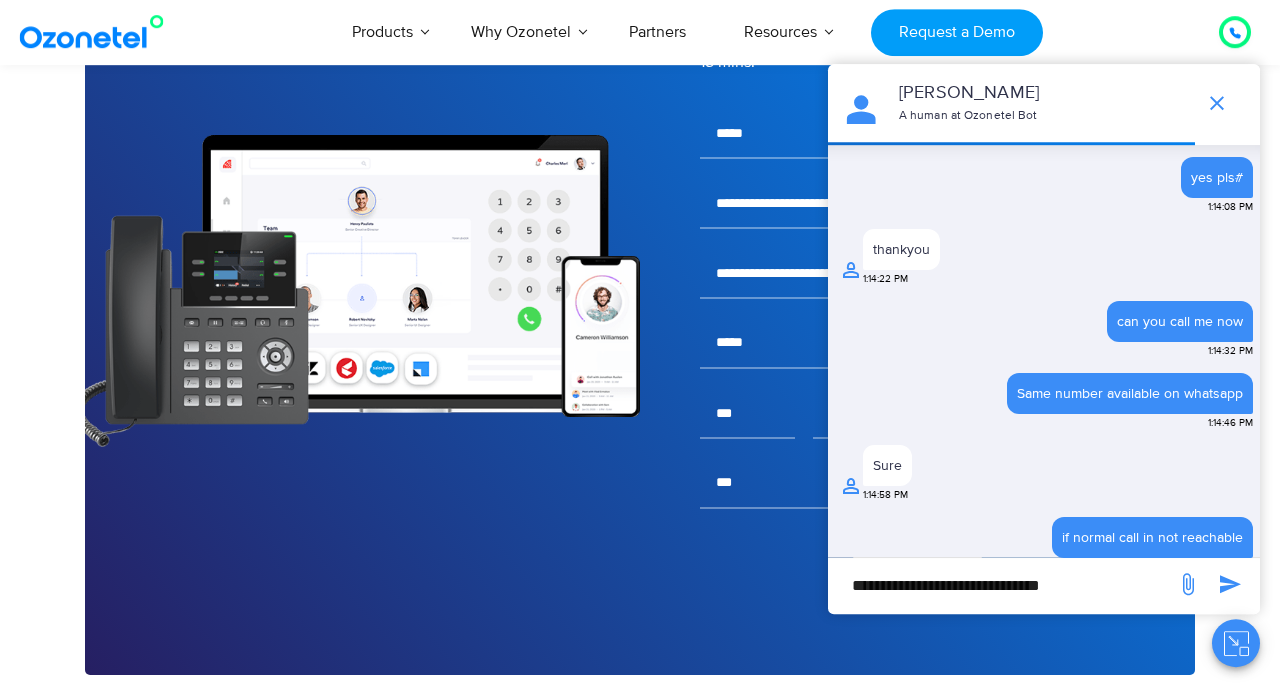 scroll, scrollTop: 2229, scrollLeft: 0, axis: vertical 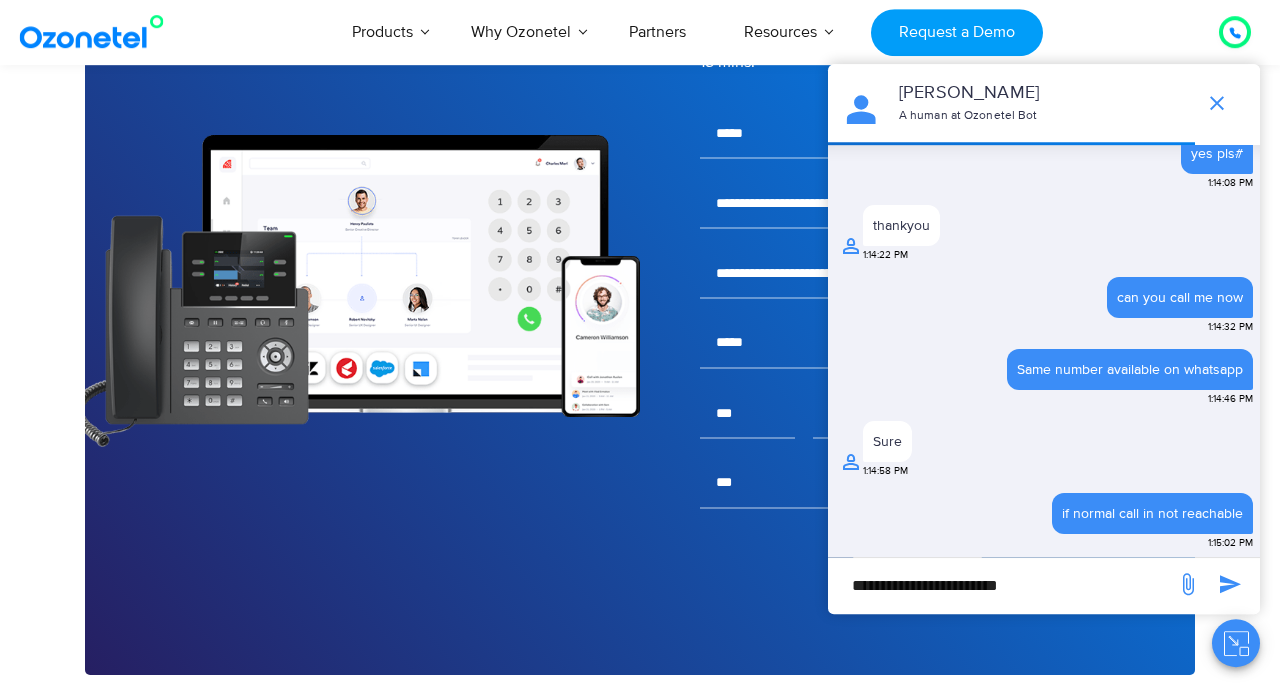type on "**********" 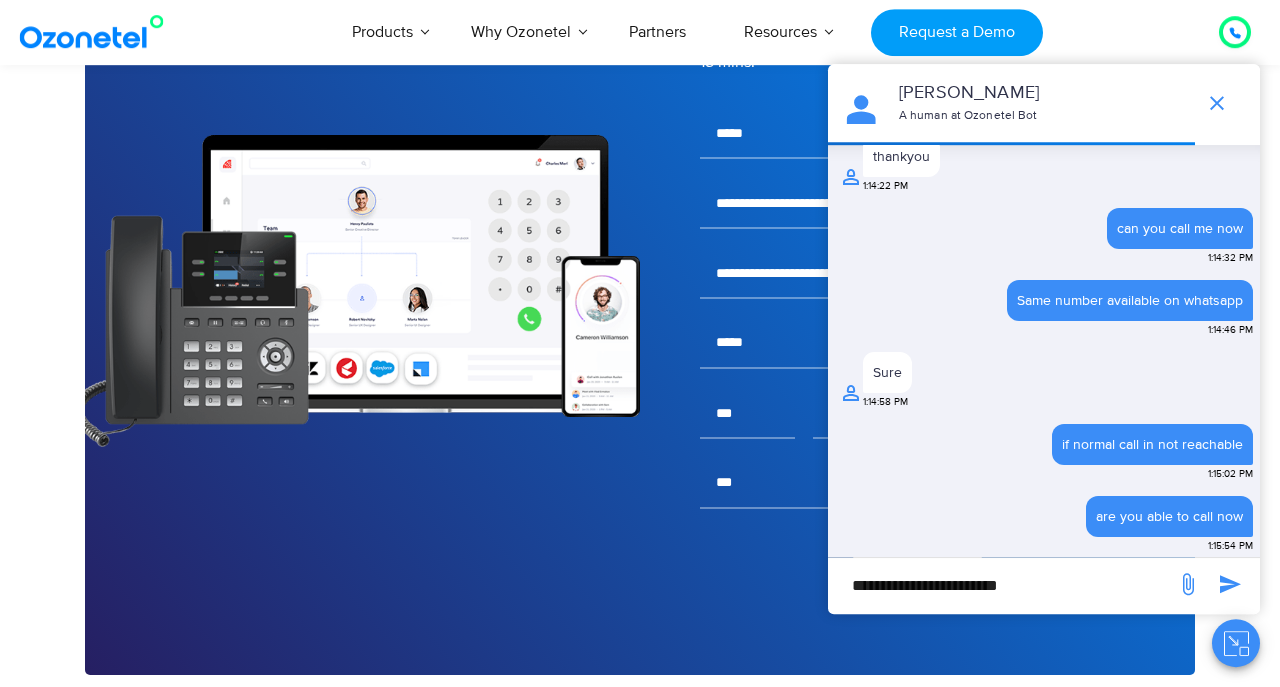 scroll, scrollTop: 2294, scrollLeft: 0, axis: vertical 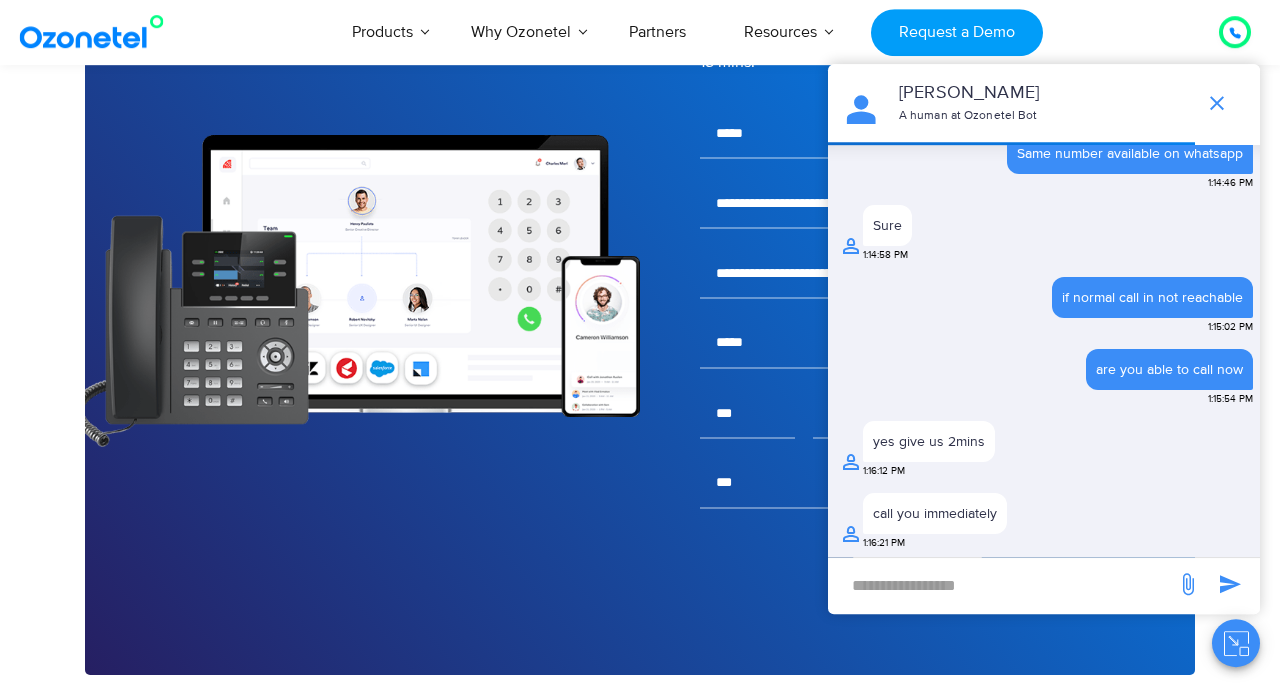 click at bounding box center (1002, 585) 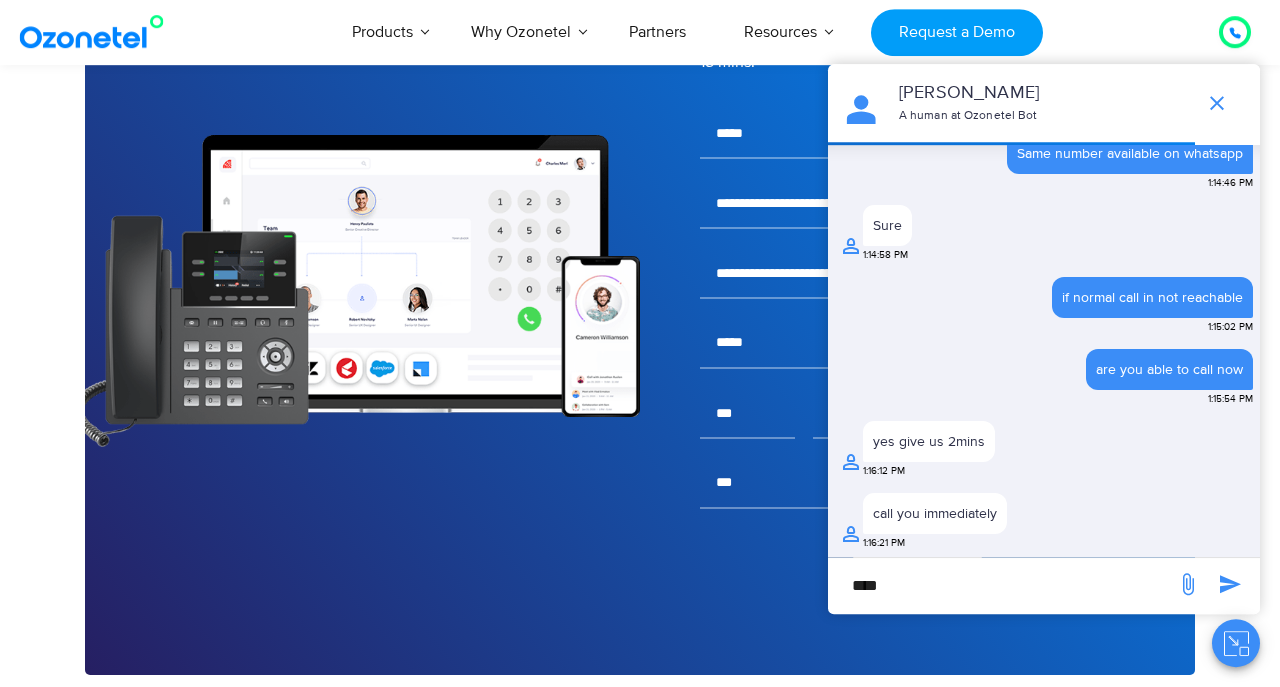 type on "****" 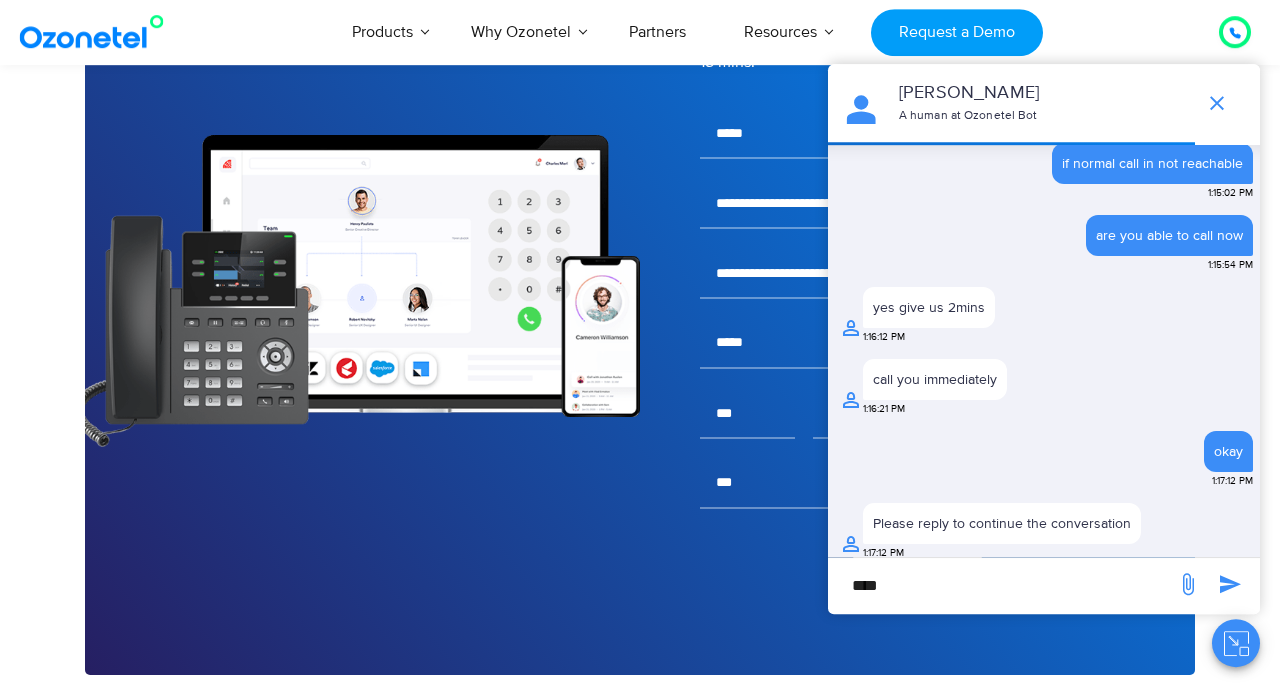 scroll, scrollTop: 2554, scrollLeft: 0, axis: vertical 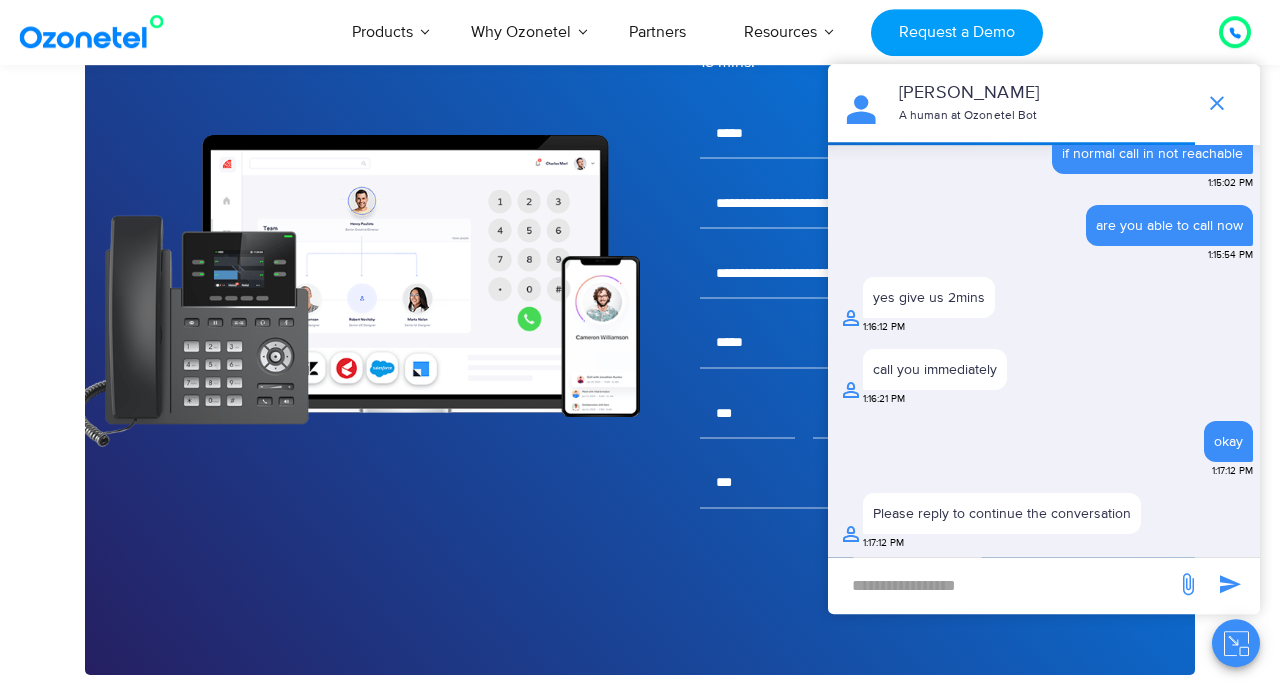 click at bounding box center (1002, 585) 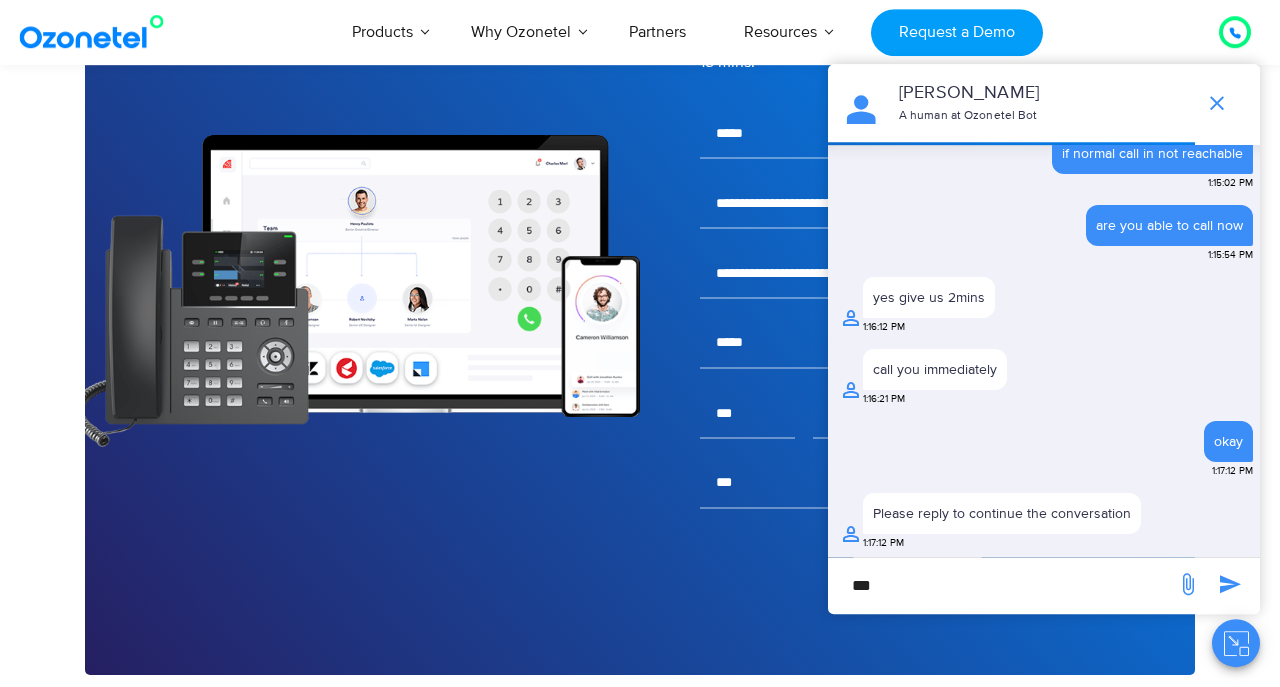 type on "***" 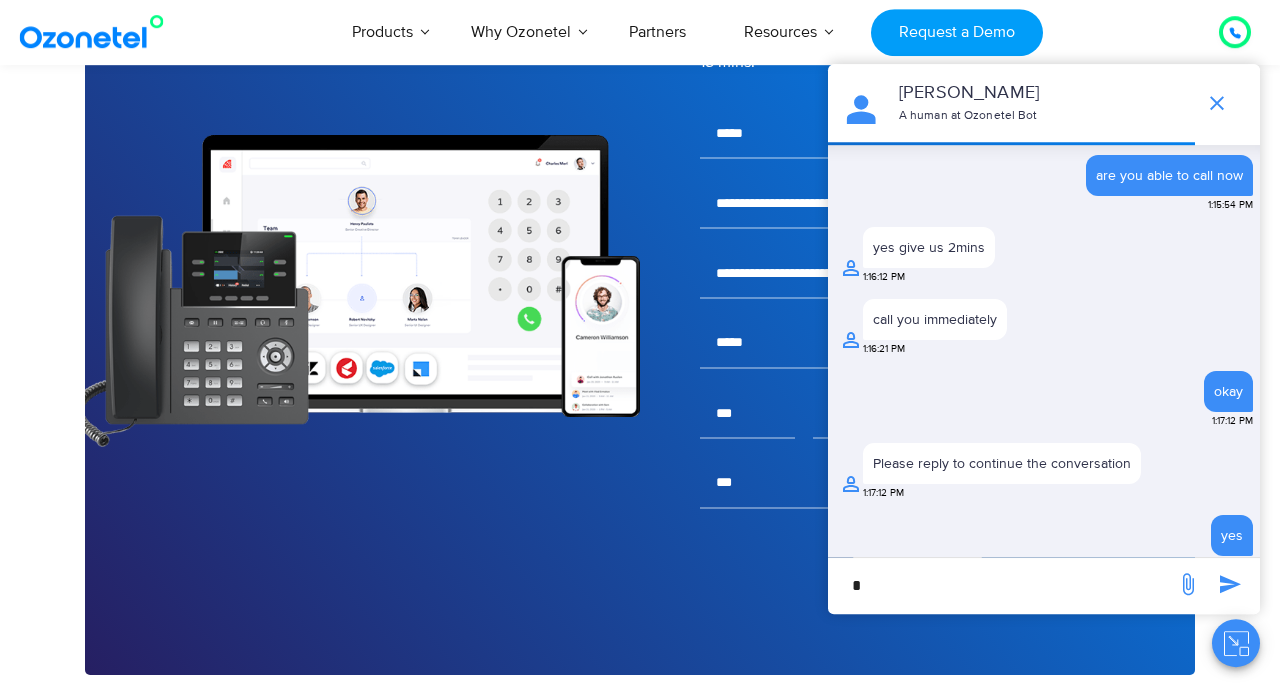 scroll, scrollTop: 2619, scrollLeft: 0, axis: vertical 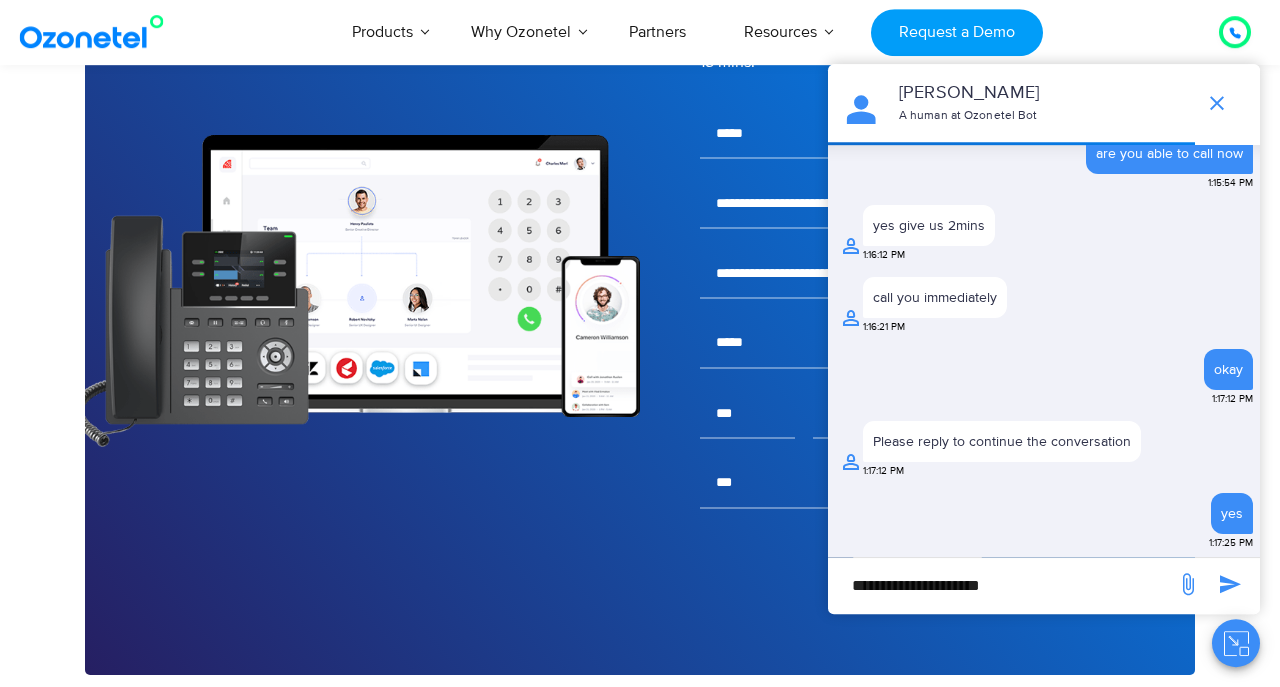 type on "**********" 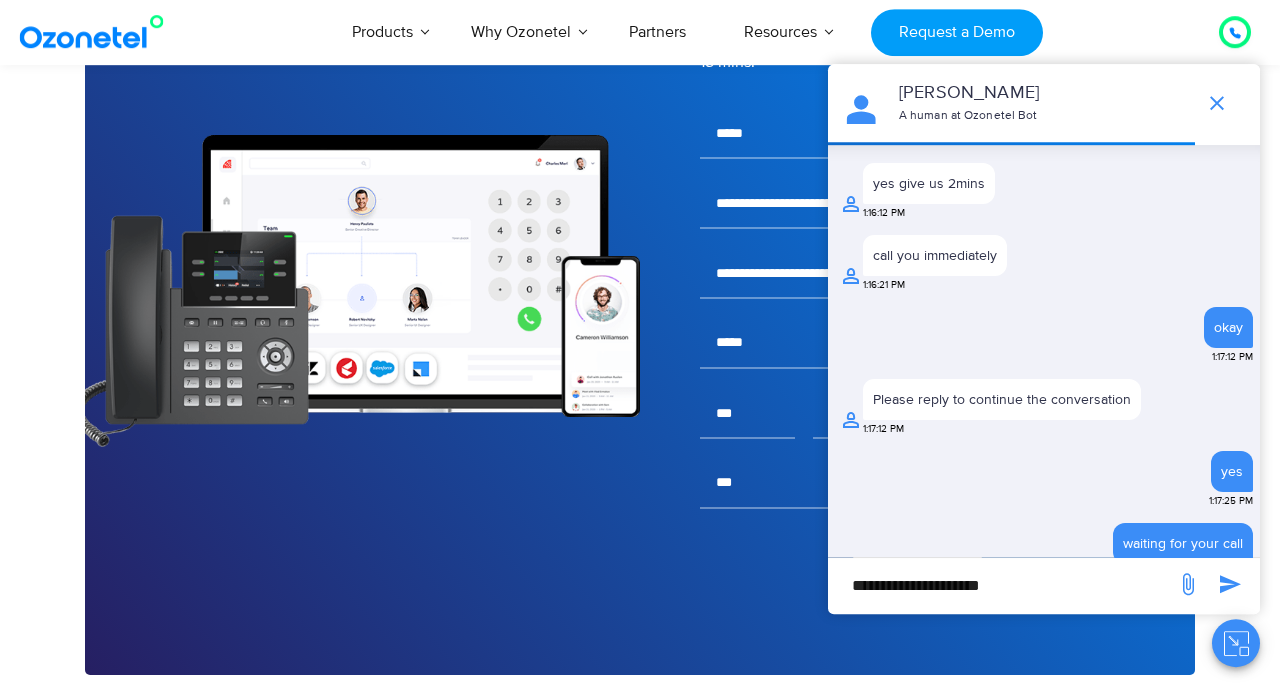 scroll, scrollTop: 2684, scrollLeft: 0, axis: vertical 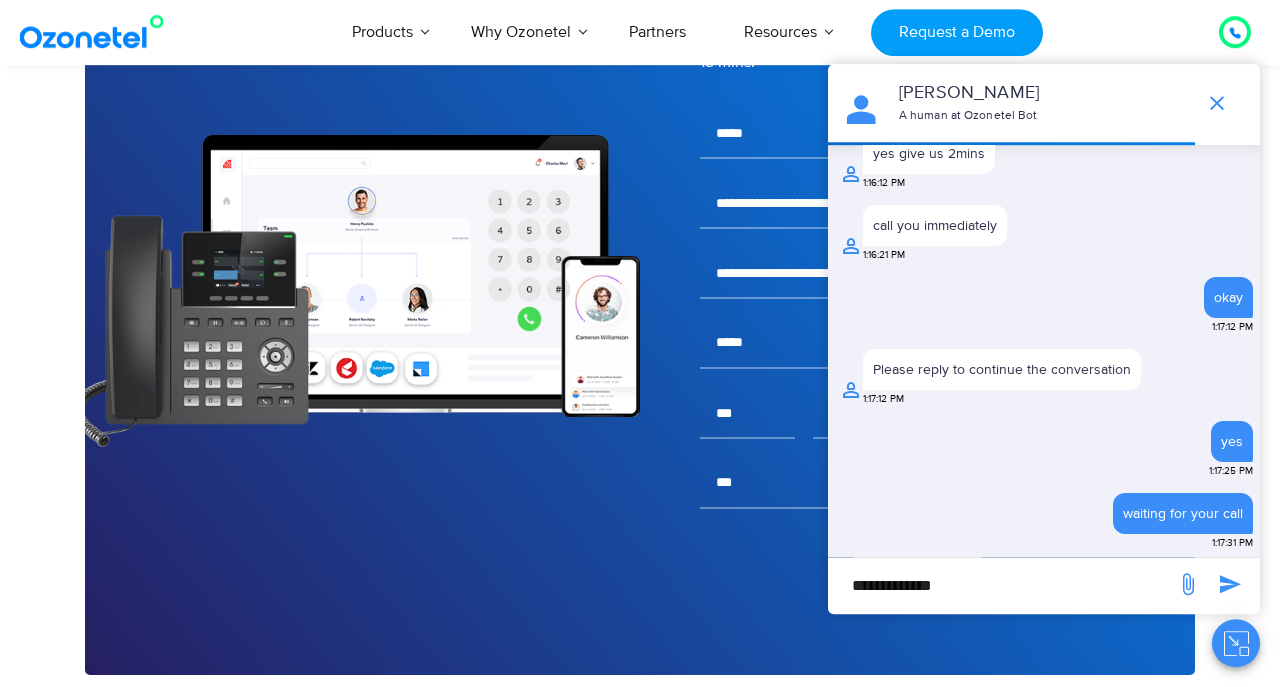 type on "**********" 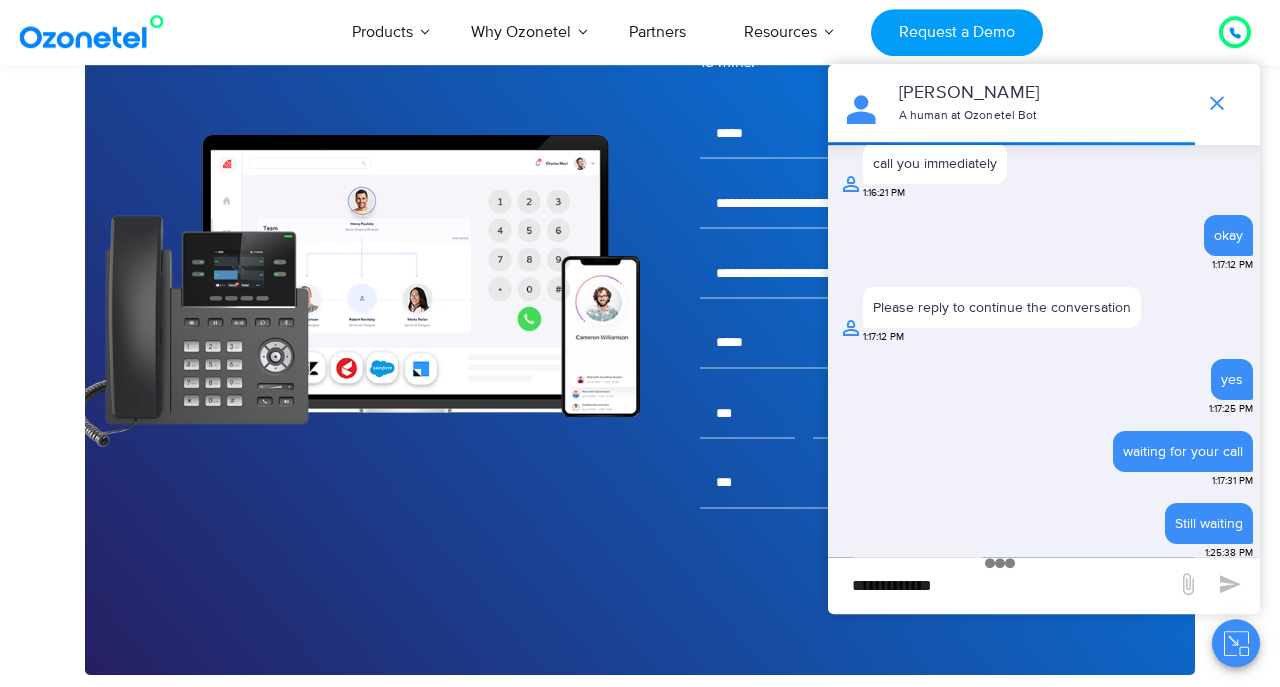 scroll, scrollTop: 2749, scrollLeft: 0, axis: vertical 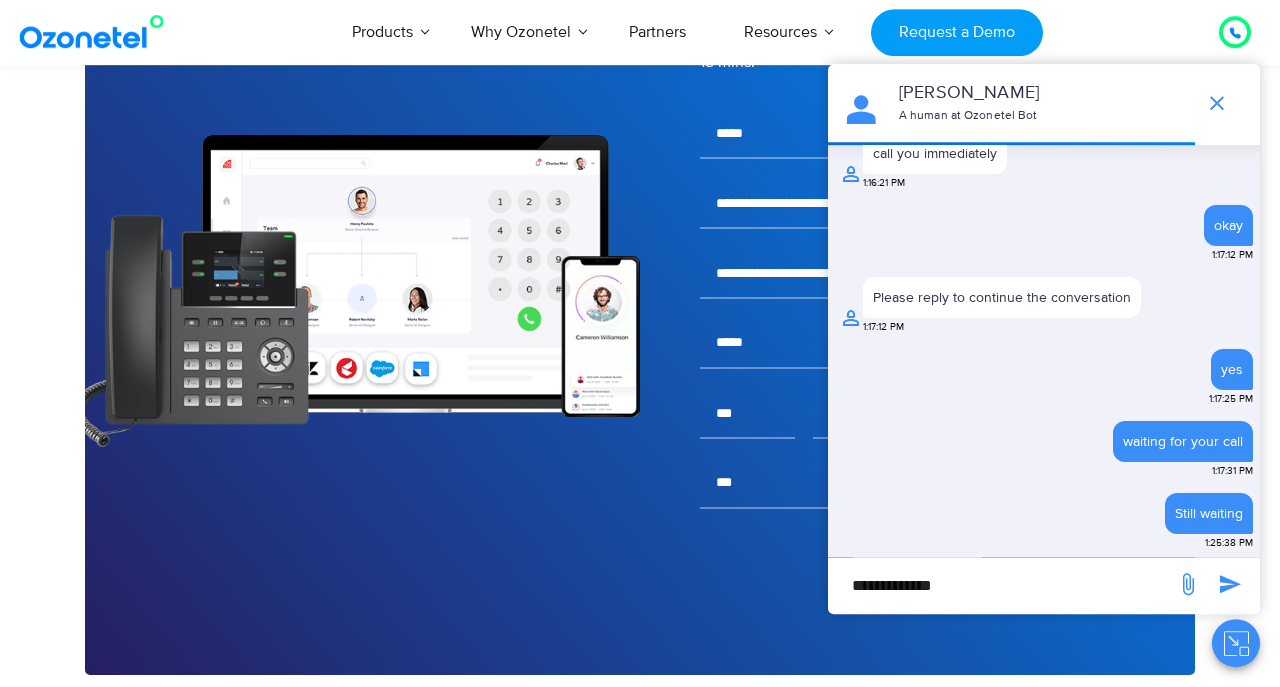 click 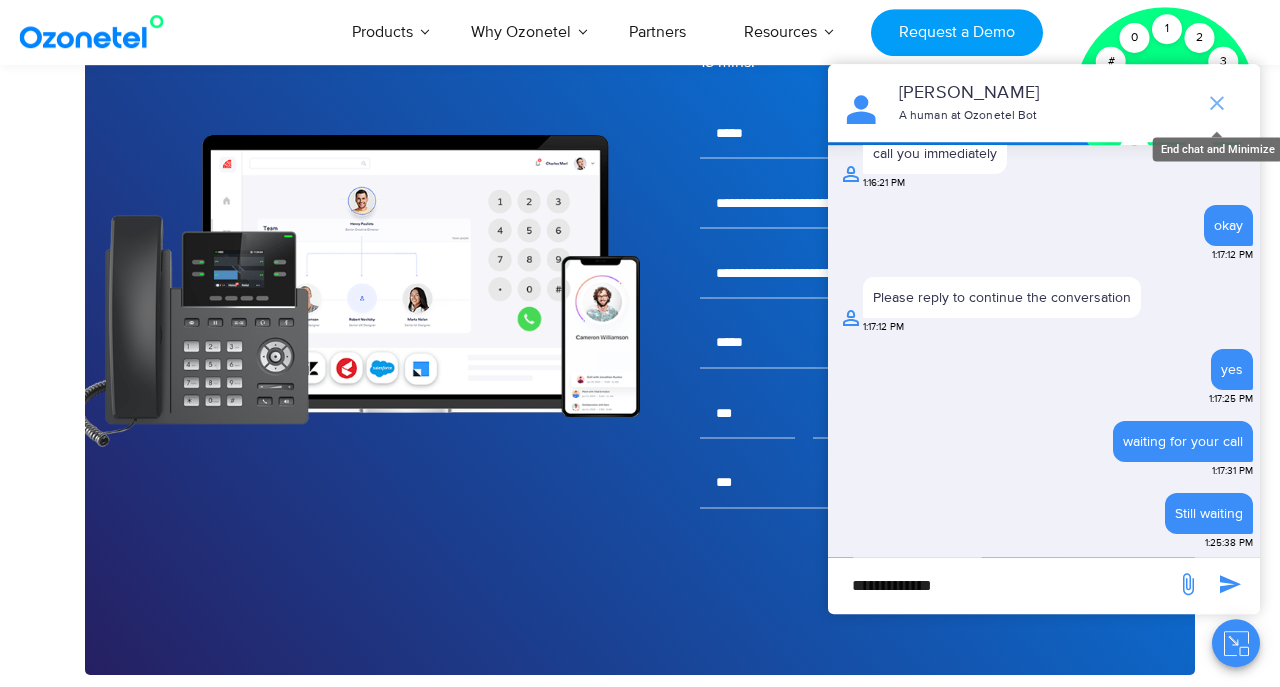 click 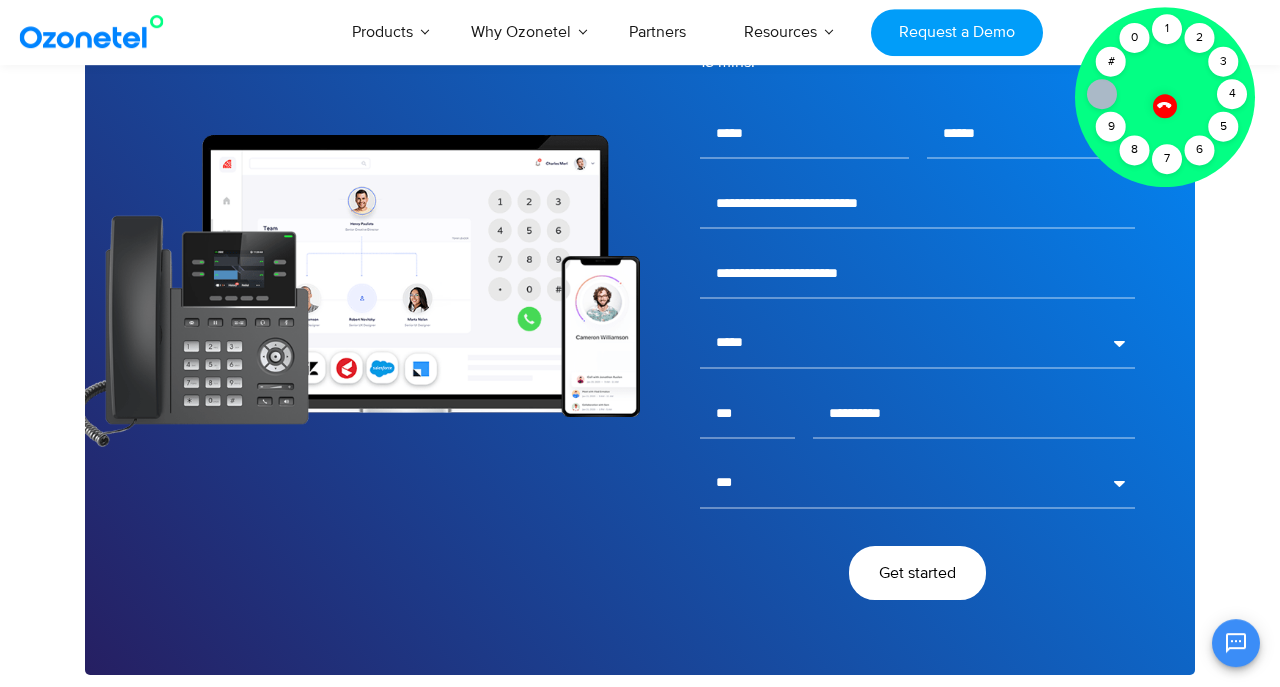 scroll, scrollTop: 2749, scrollLeft: 0, axis: vertical 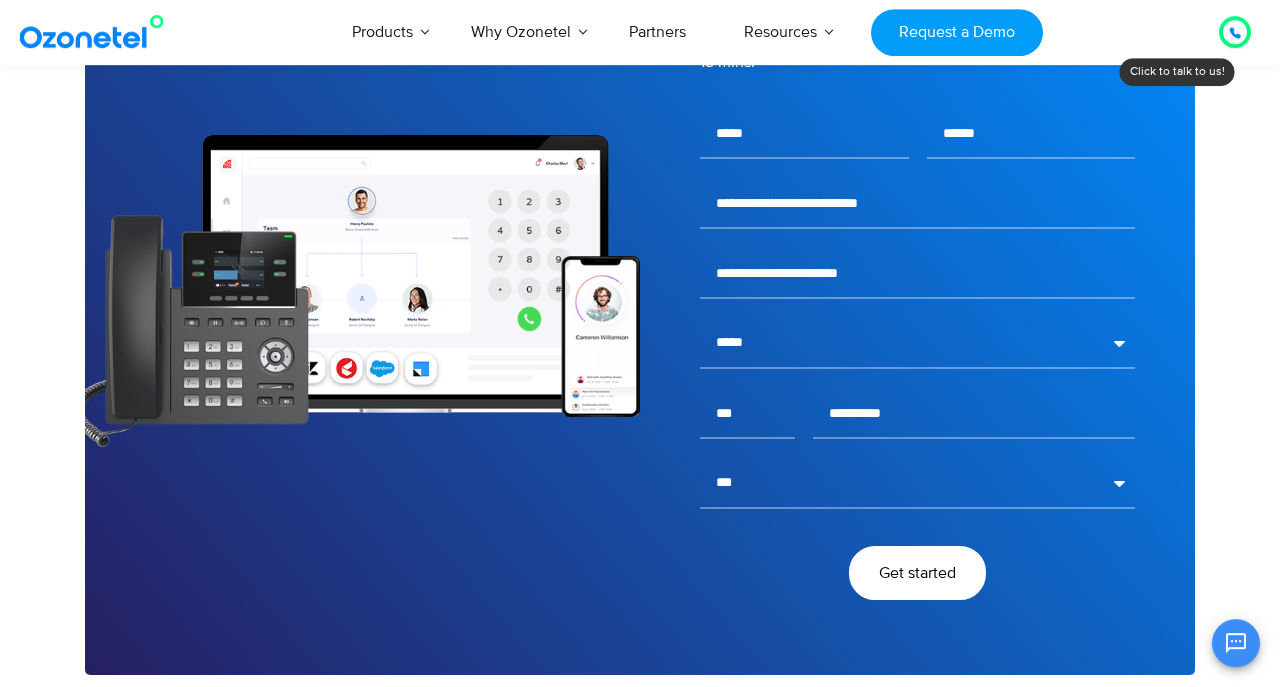 click 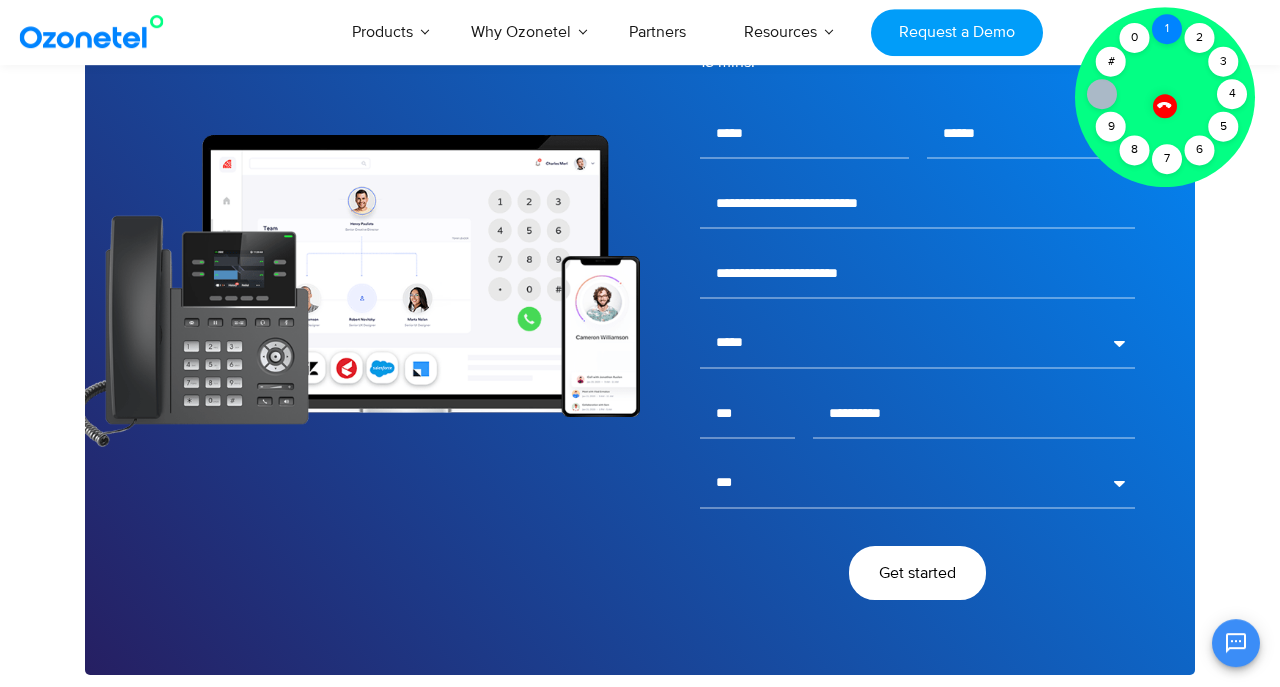 click on "1" at bounding box center [1167, 29] 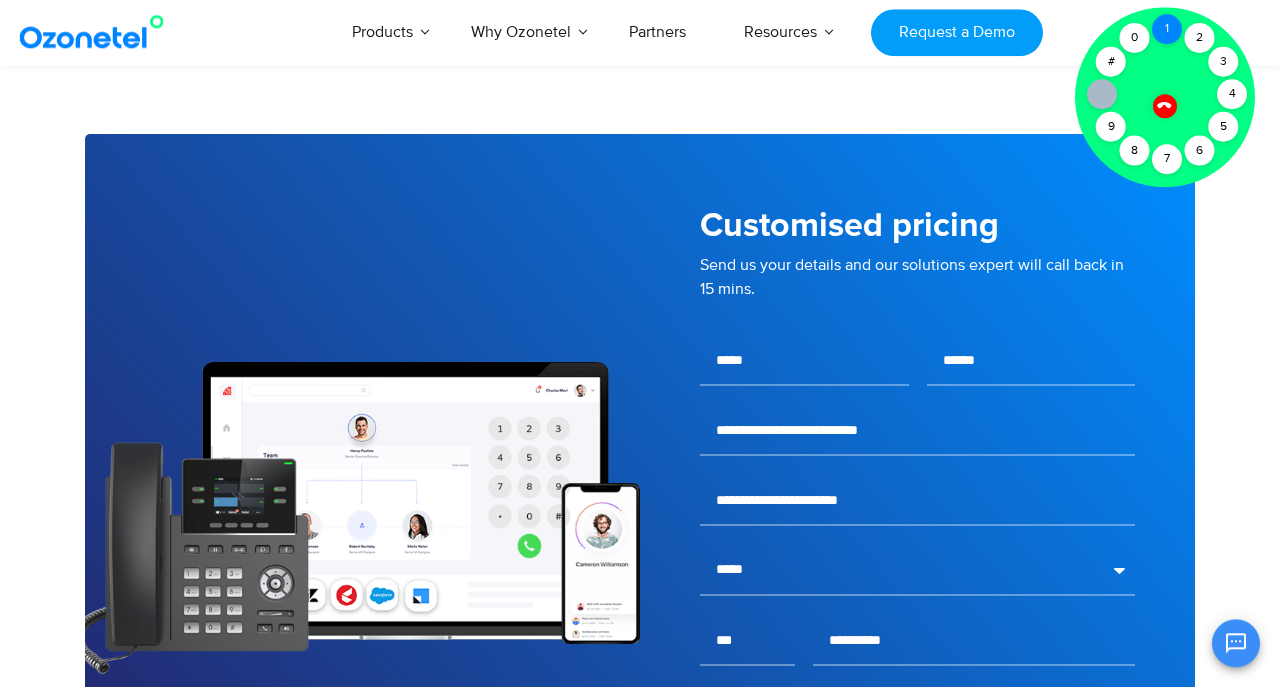 scroll, scrollTop: 3222, scrollLeft: 0, axis: vertical 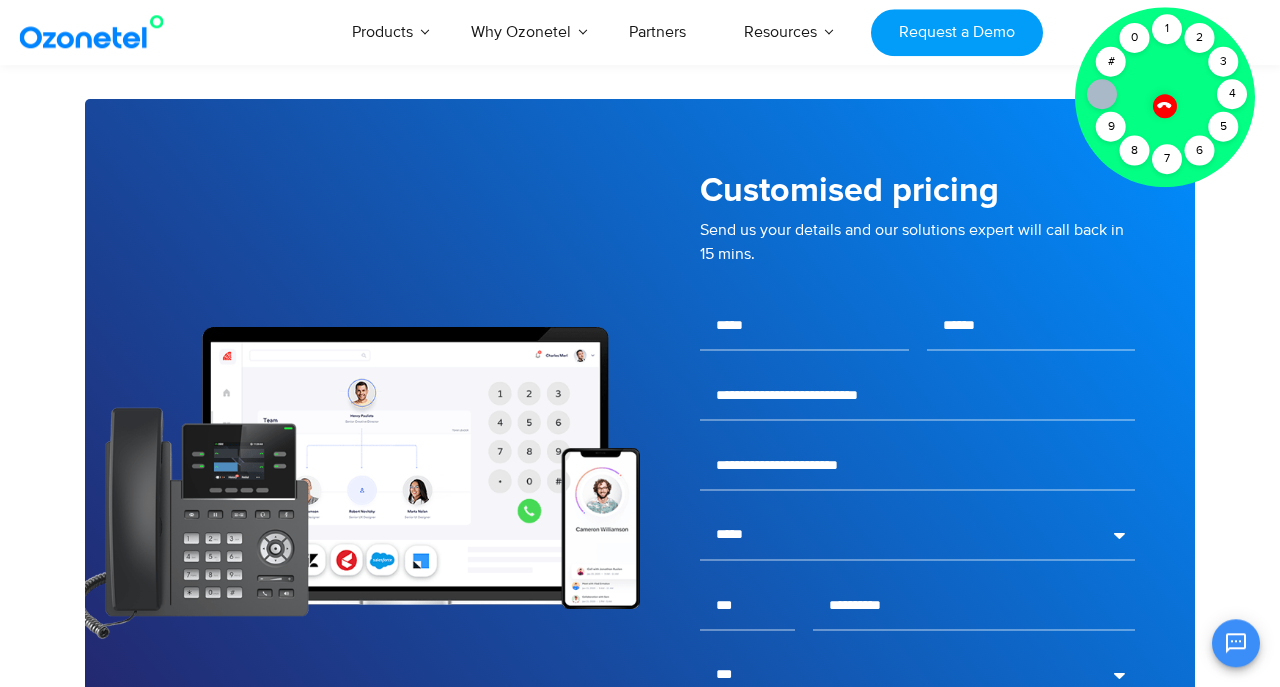 click 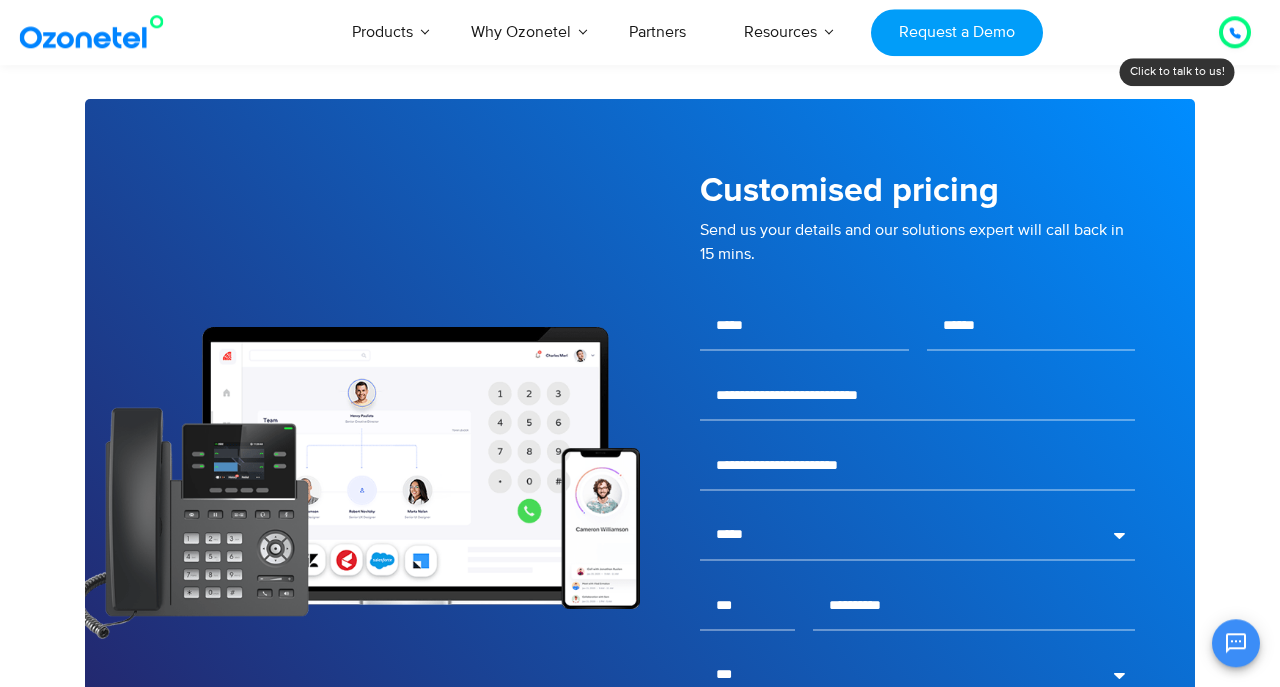 click 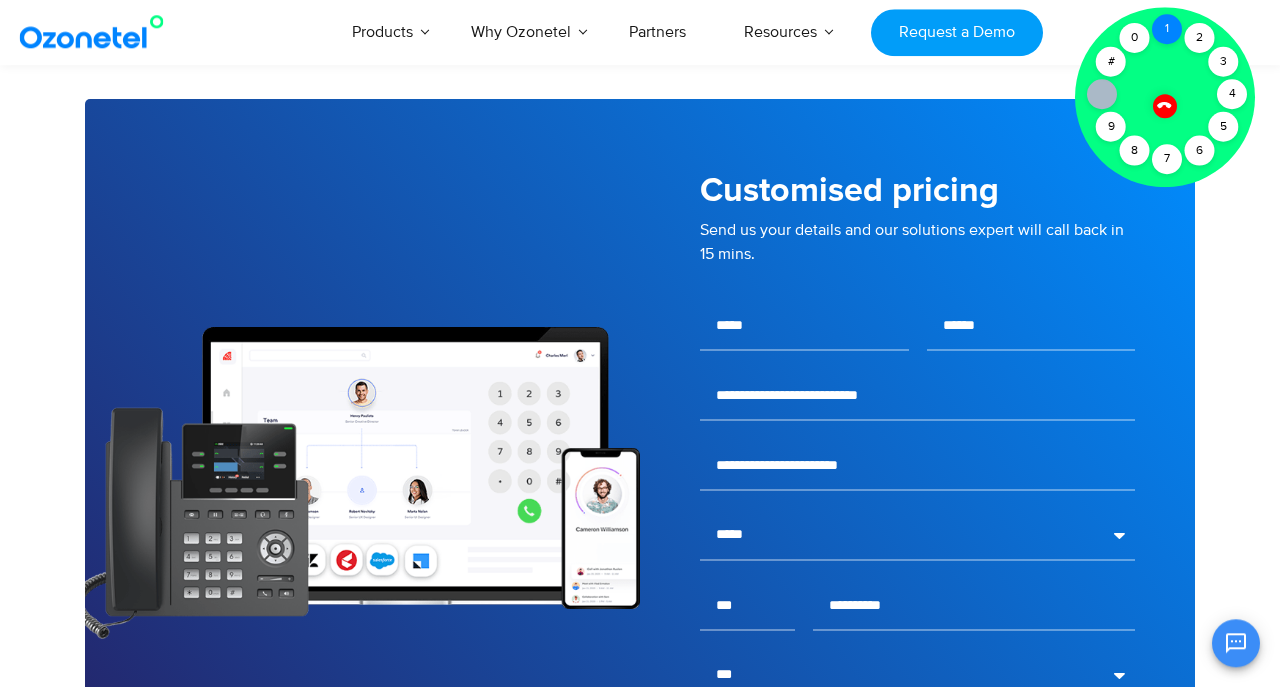 click on "1" at bounding box center (1167, 29) 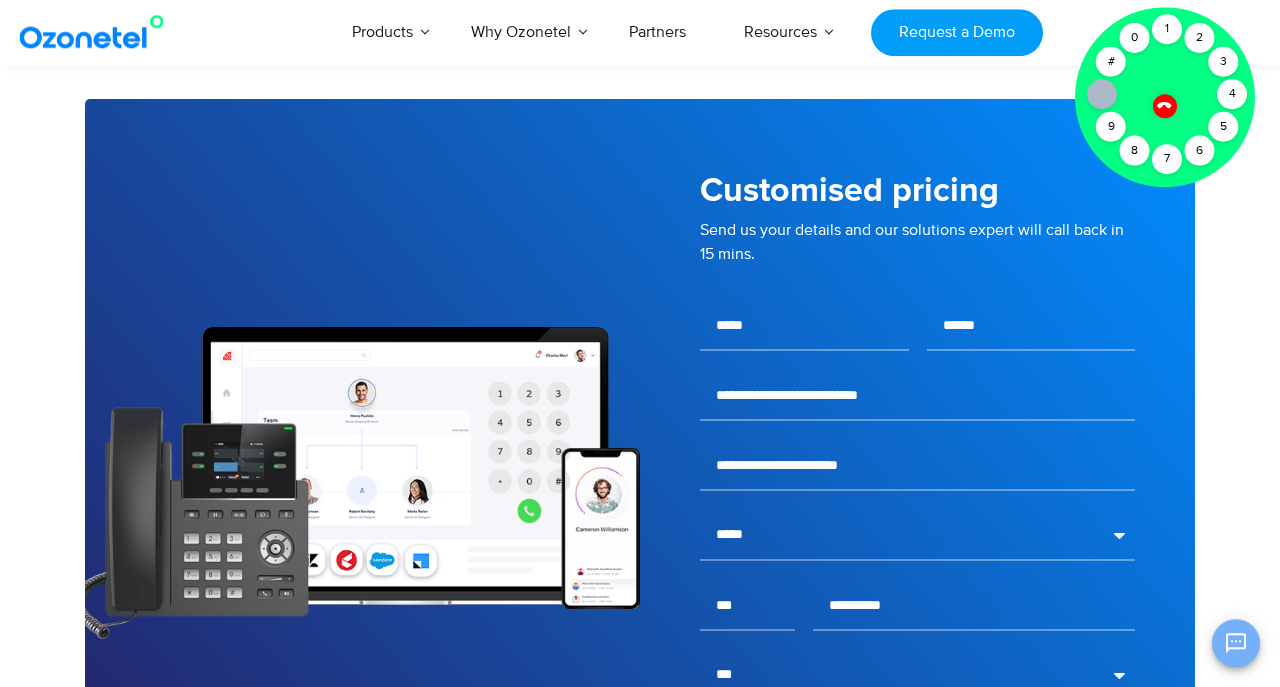 click 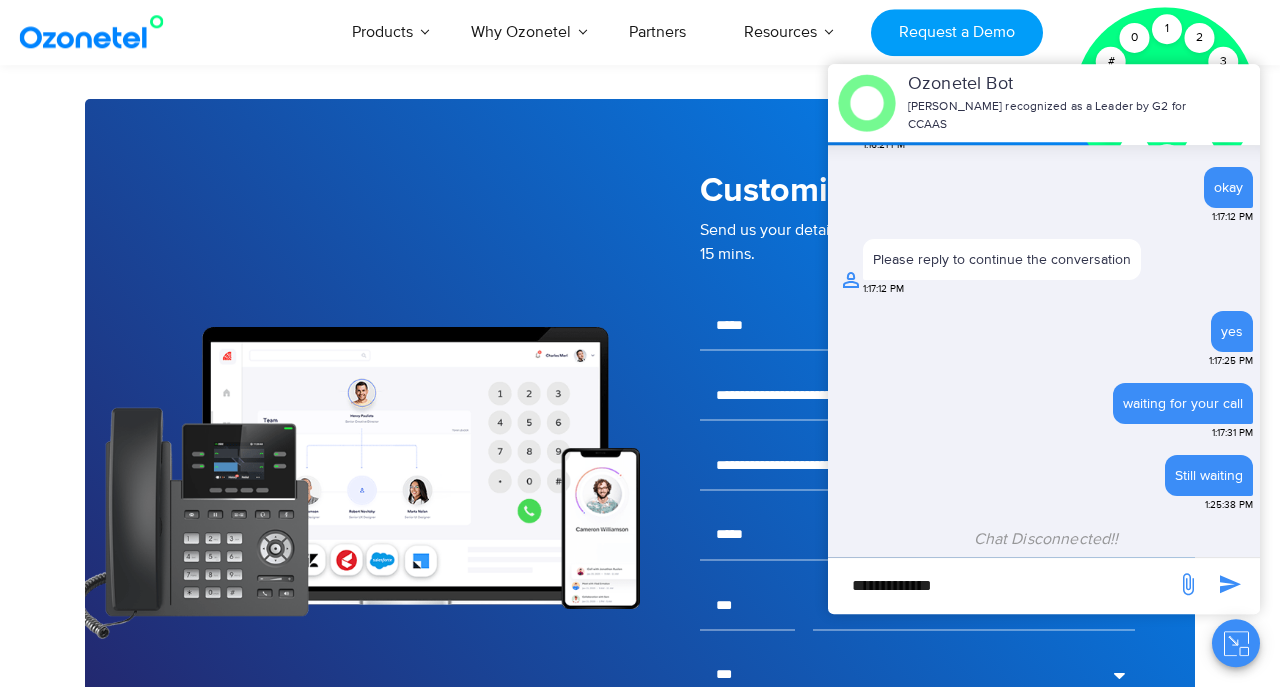 scroll, scrollTop: 2787, scrollLeft: 0, axis: vertical 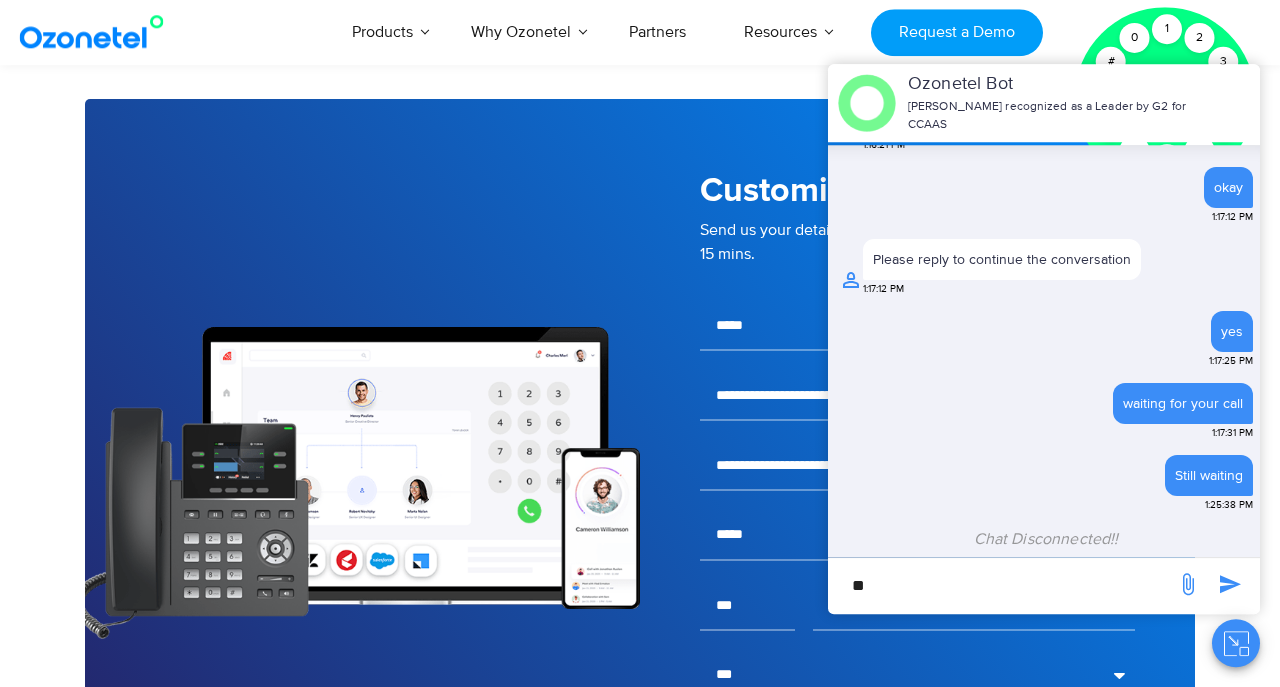 type on "**" 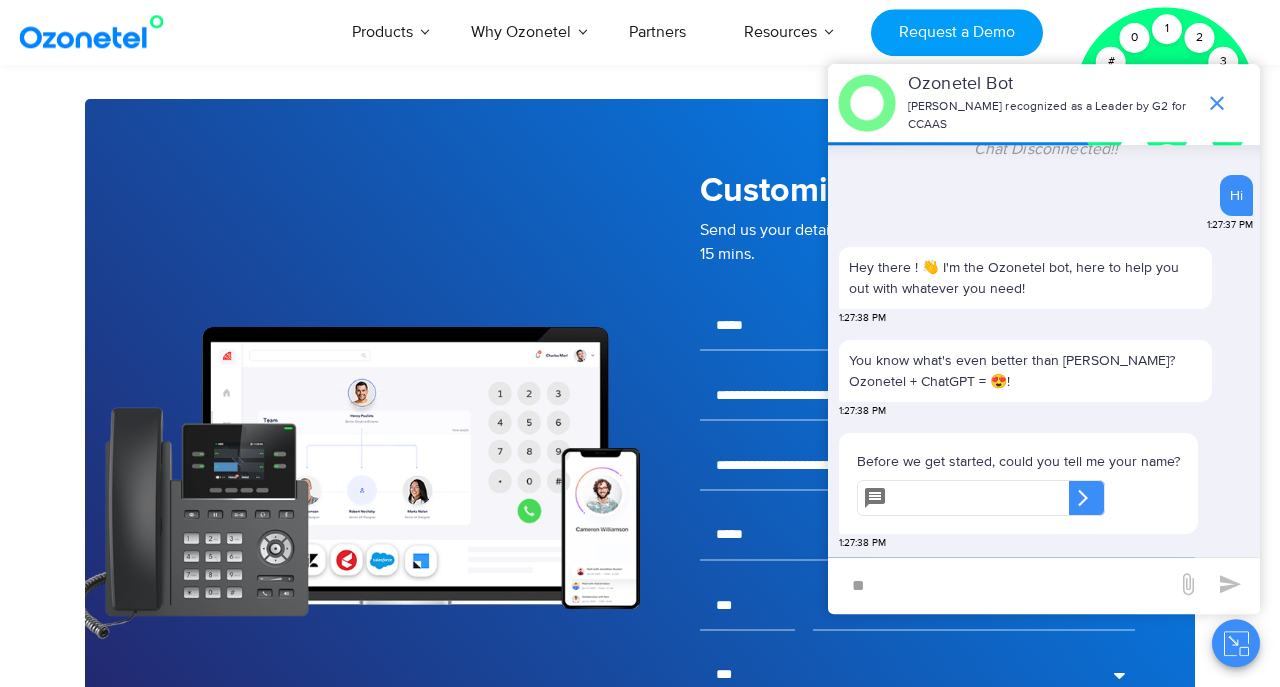 scroll, scrollTop: 3135, scrollLeft: 0, axis: vertical 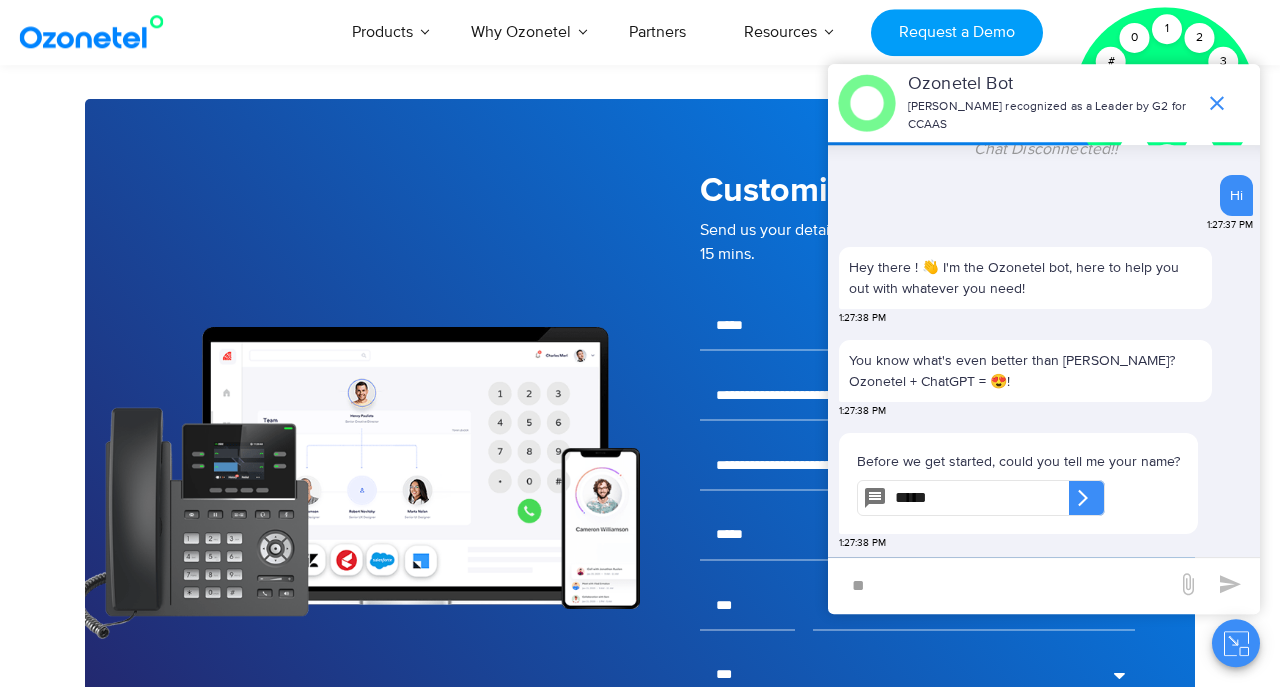 type on "*****" 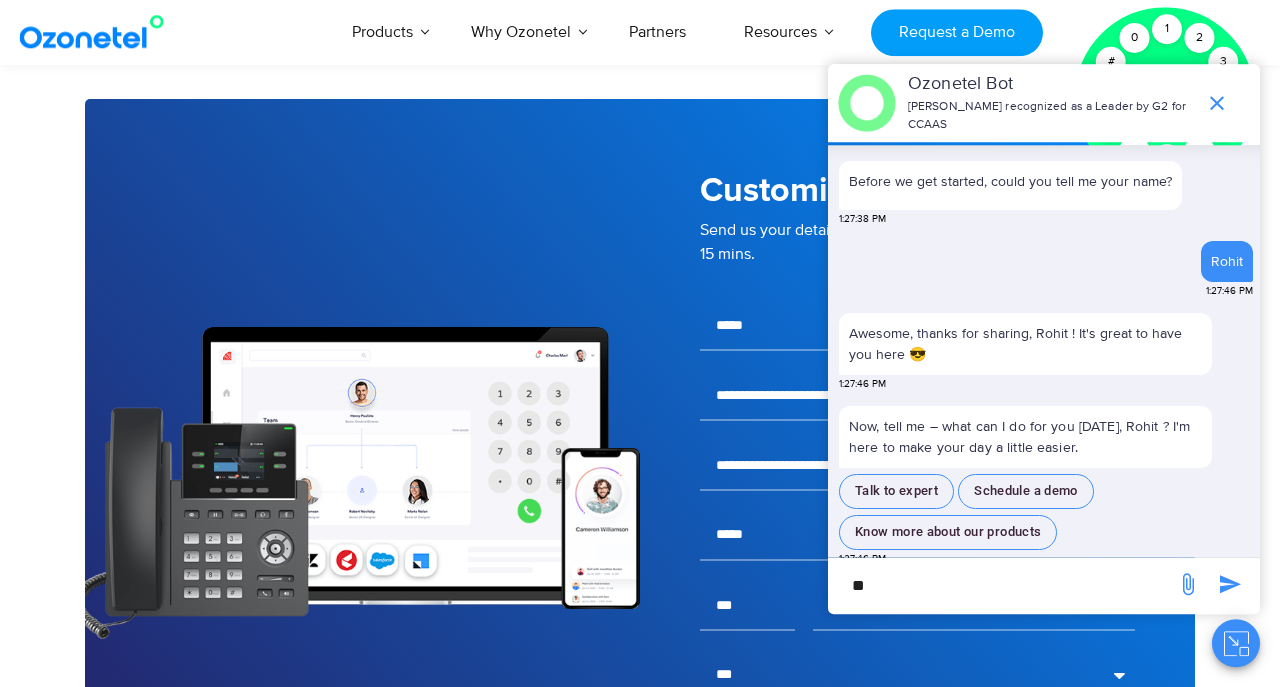 scroll, scrollTop: 3394, scrollLeft: 0, axis: vertical 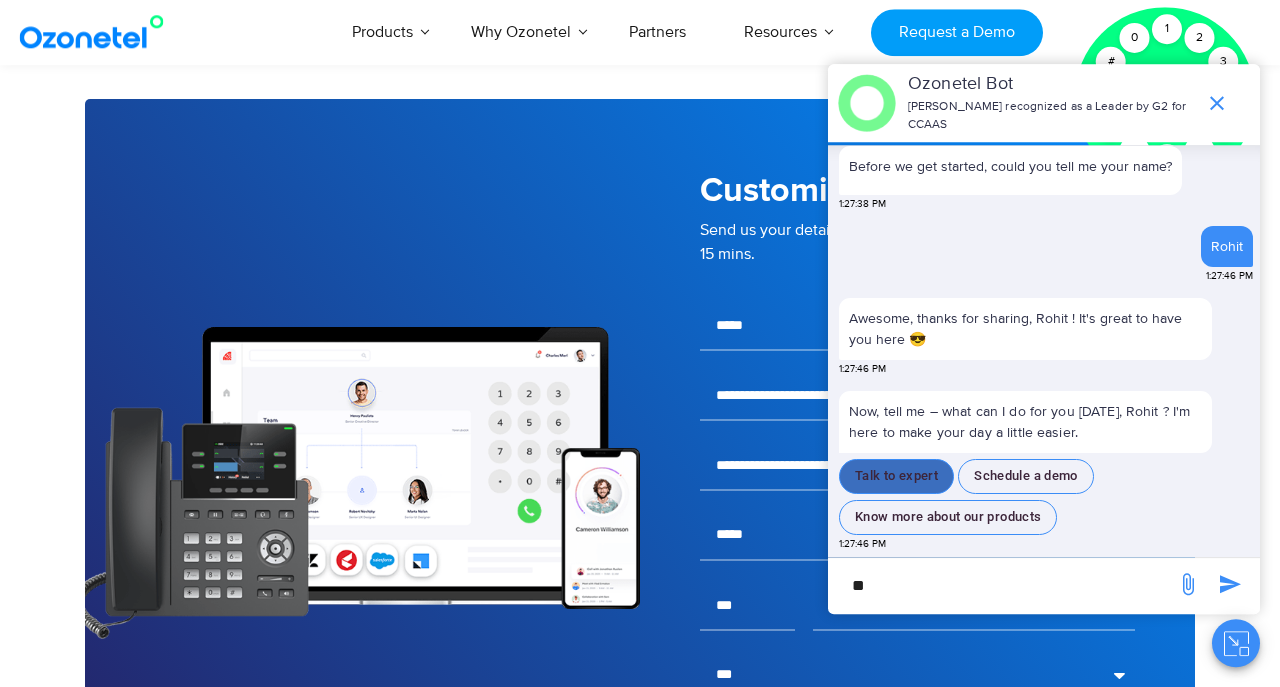 click on "Talk to expert" at bounding box center (896, 476) 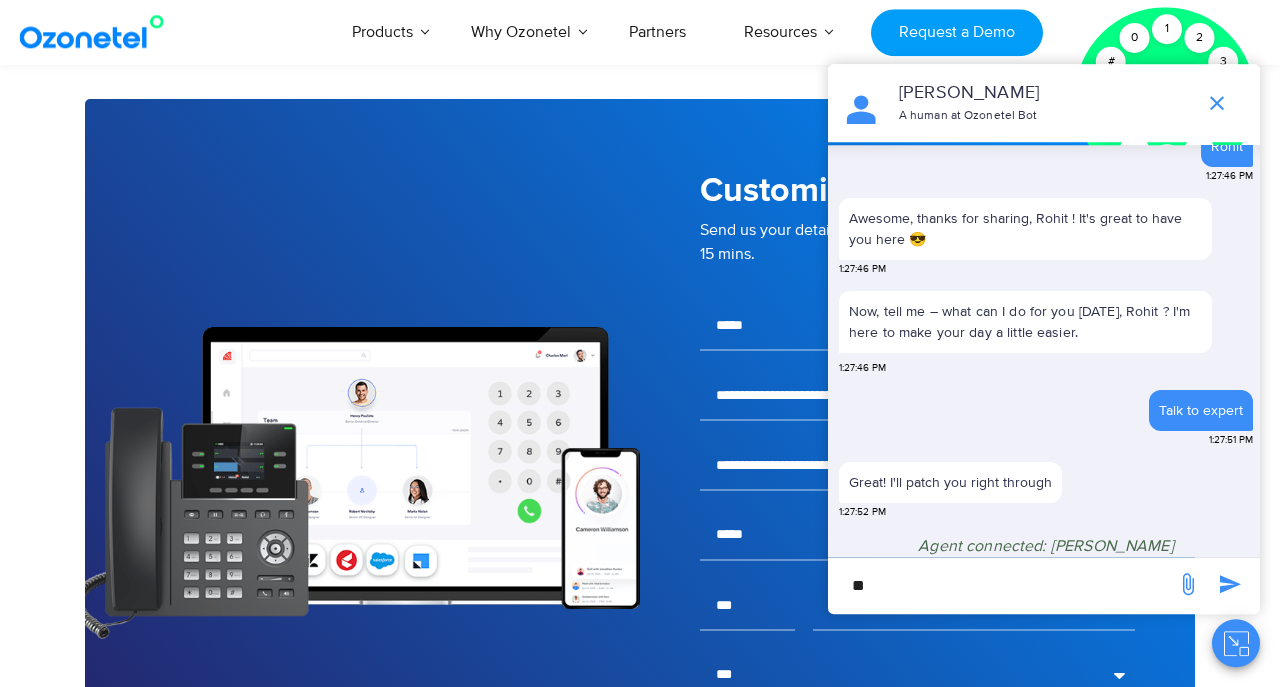 scroll, scrollTop: 3495, scrollLeft: 0, axis: vertical 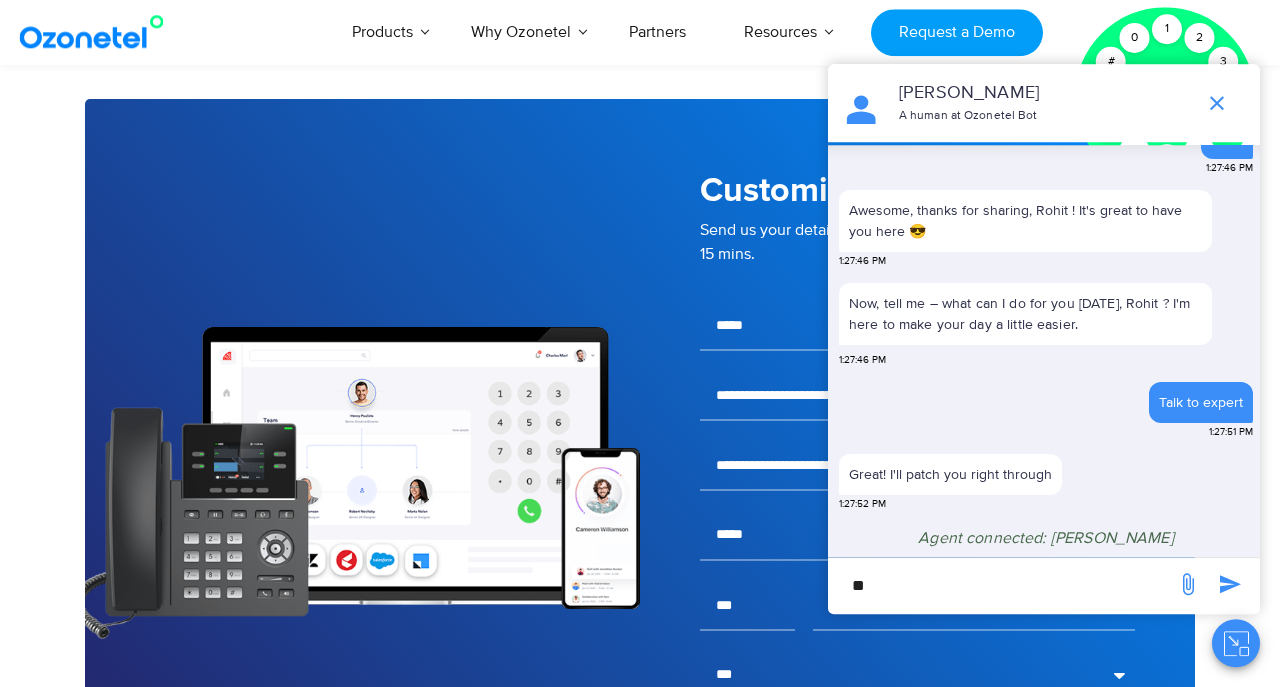 click on "**" at bounding box center (1002, 585) 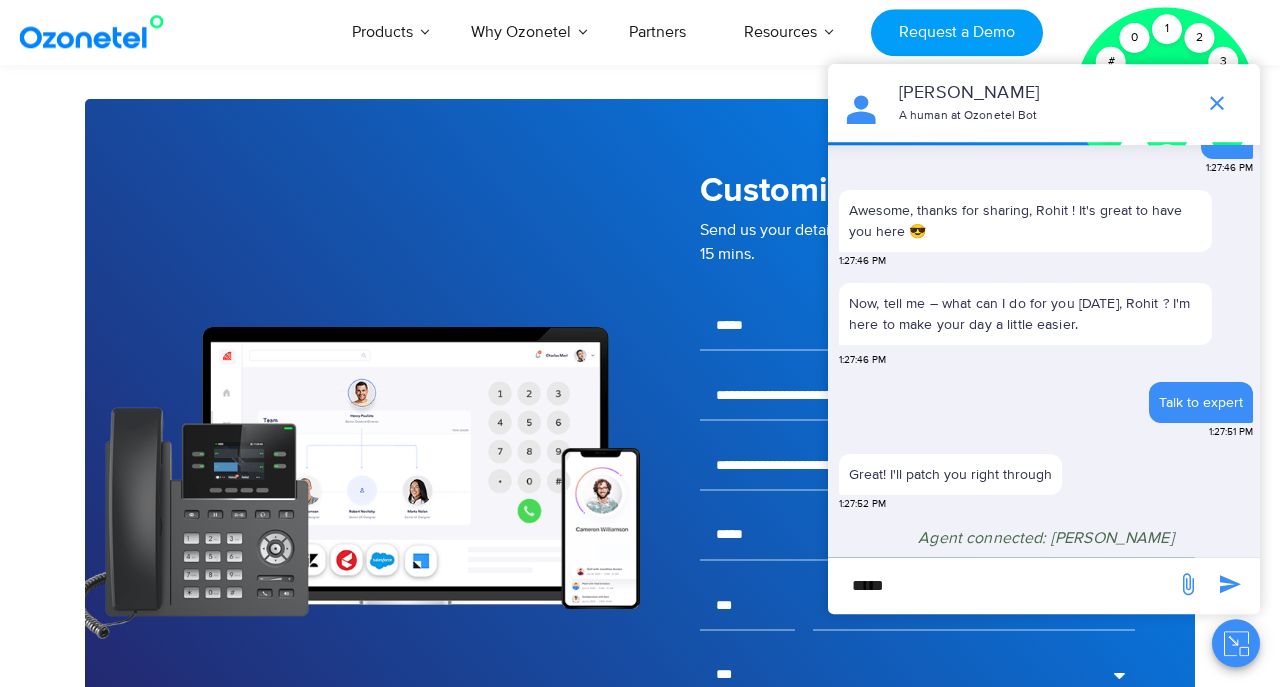 type on "*****" 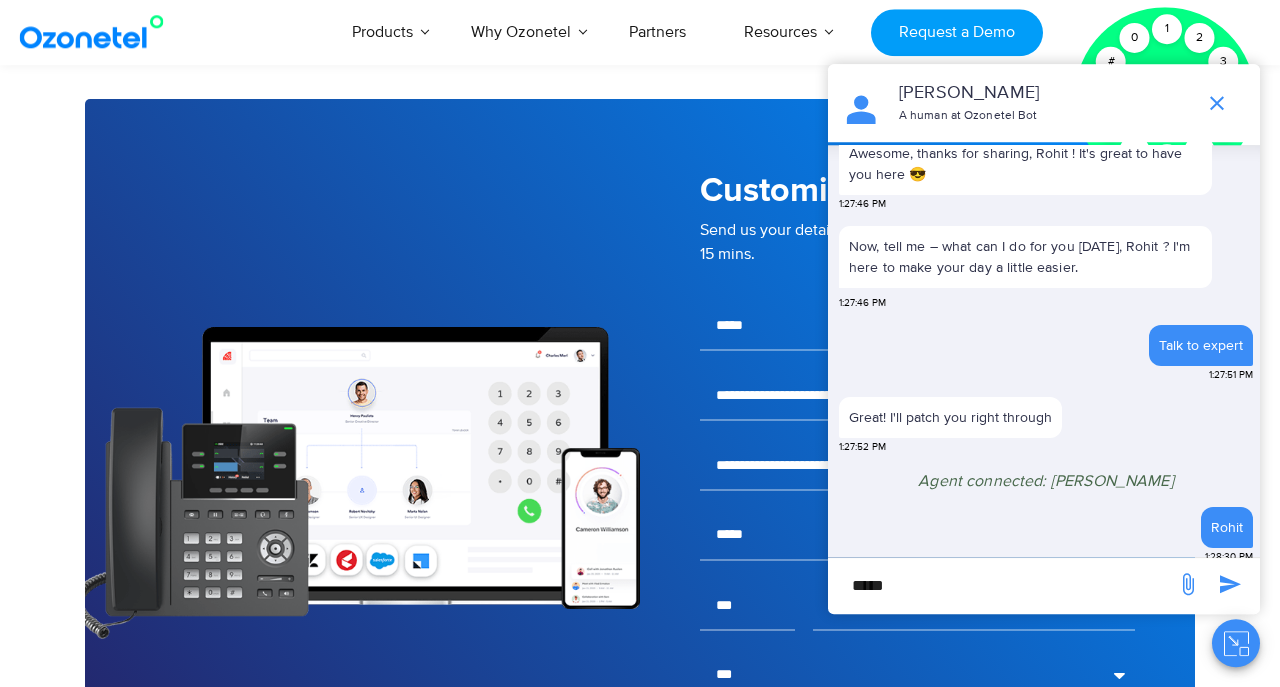 scroll, scrollTop: 3560, scrollLeft: 0, axis: vertical 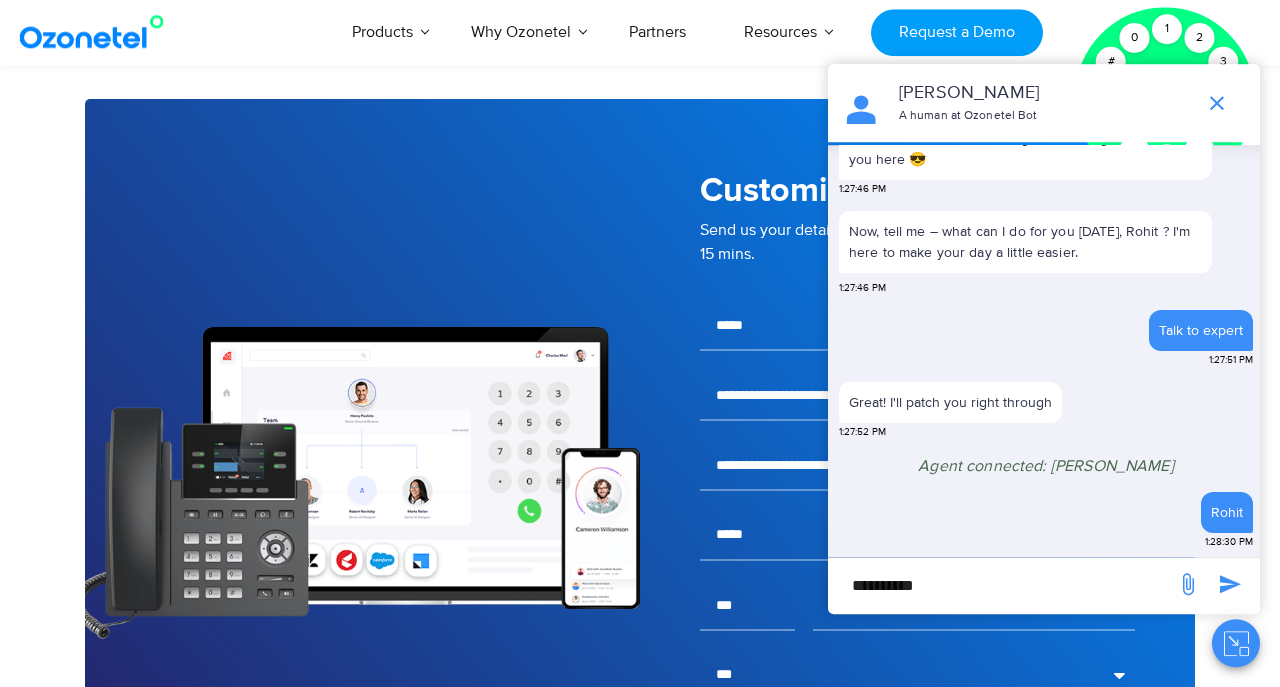 type on "**********" 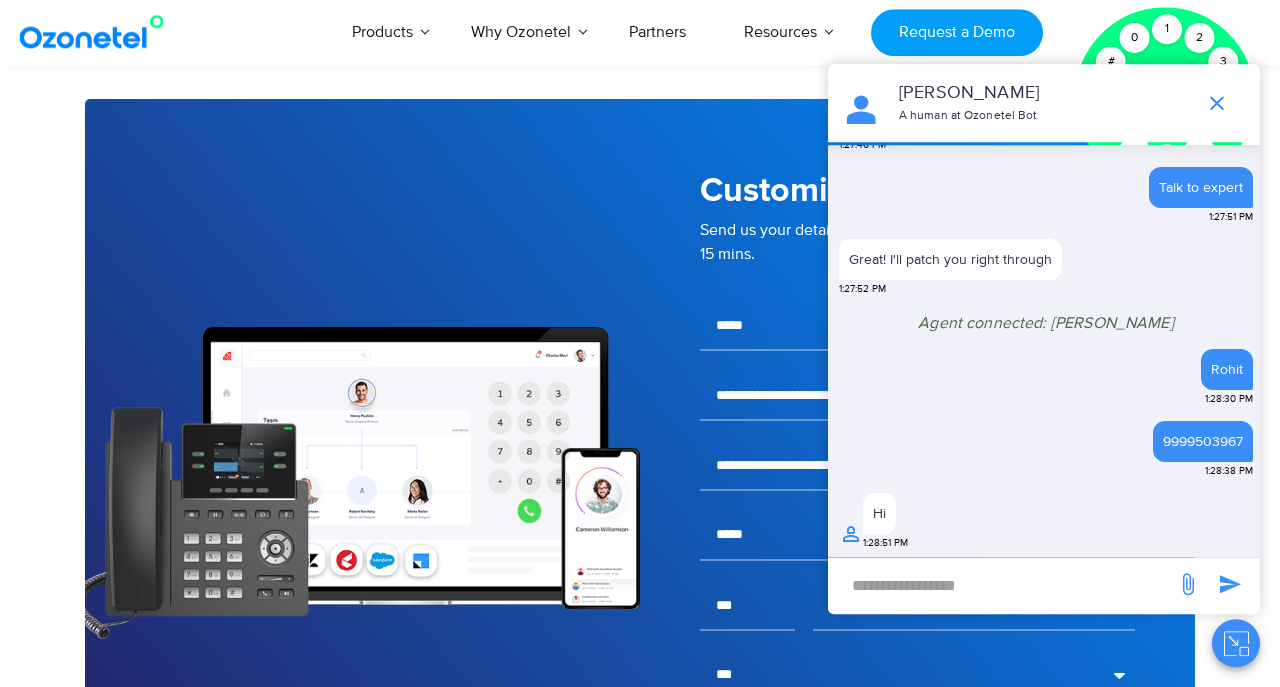 scroll, scrollTop: 3697, scrollLeft: 0, axis: vertical 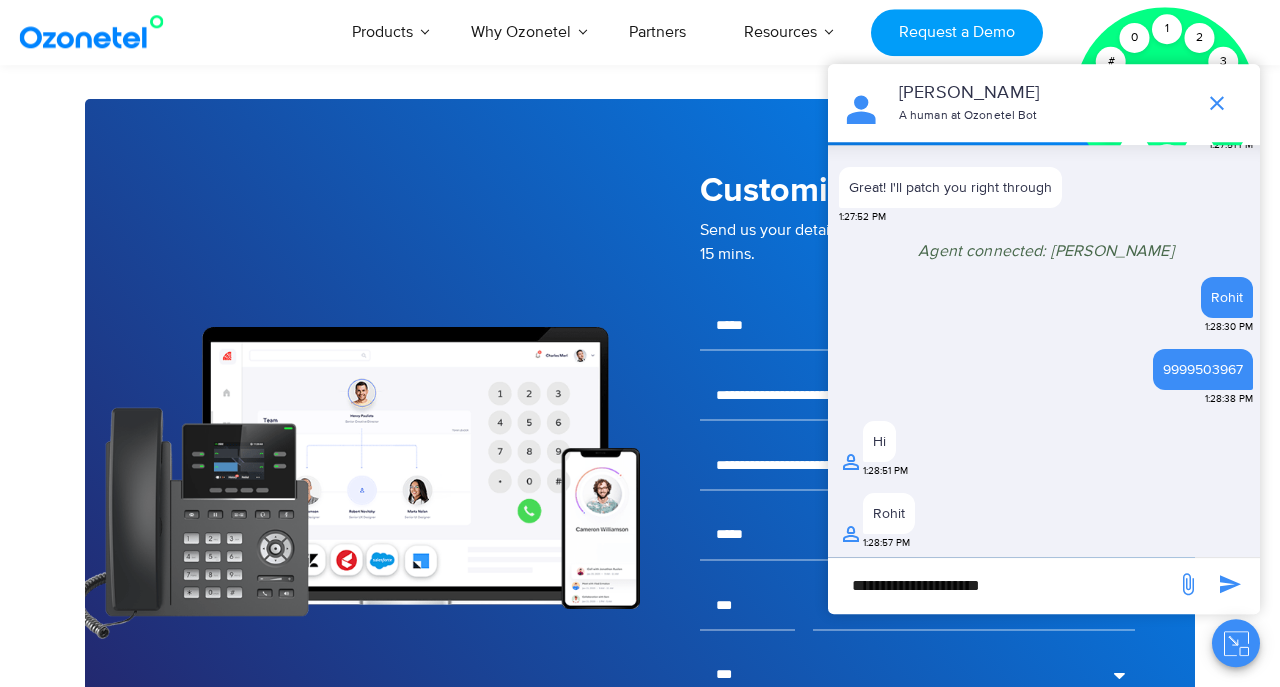 type on "**********" 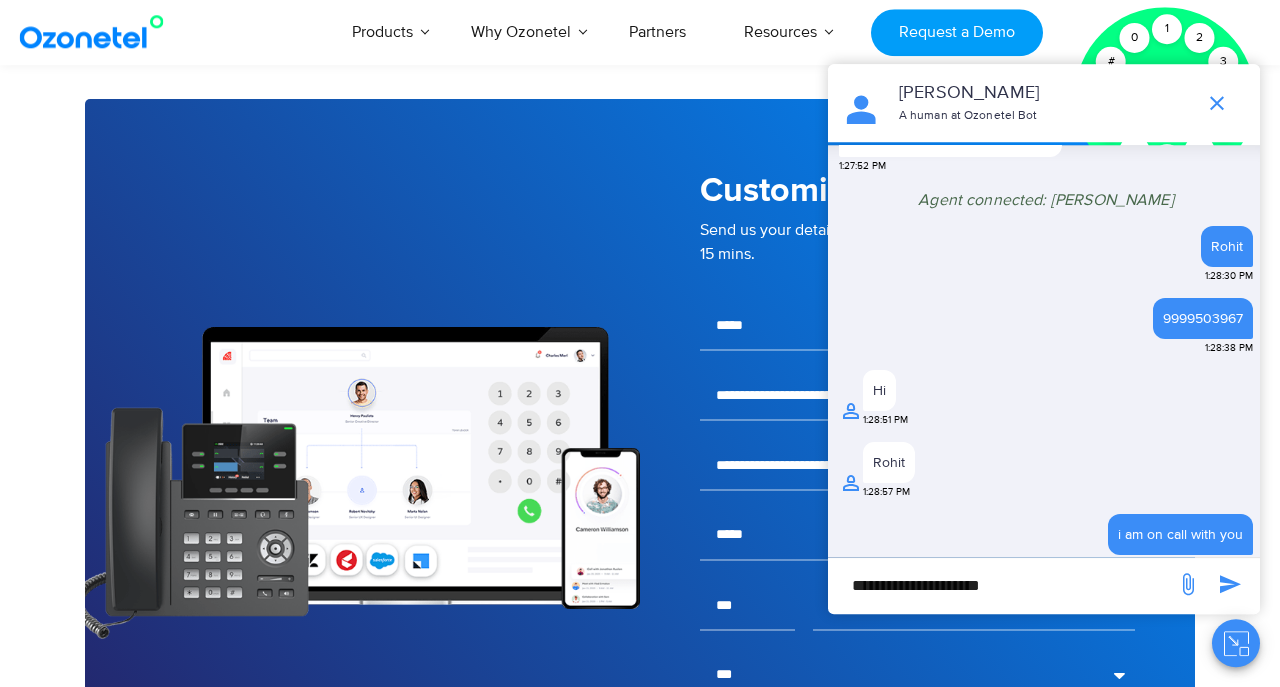 scroll, scrollTop: 3826, scrollLeft: 0, axis: vertical 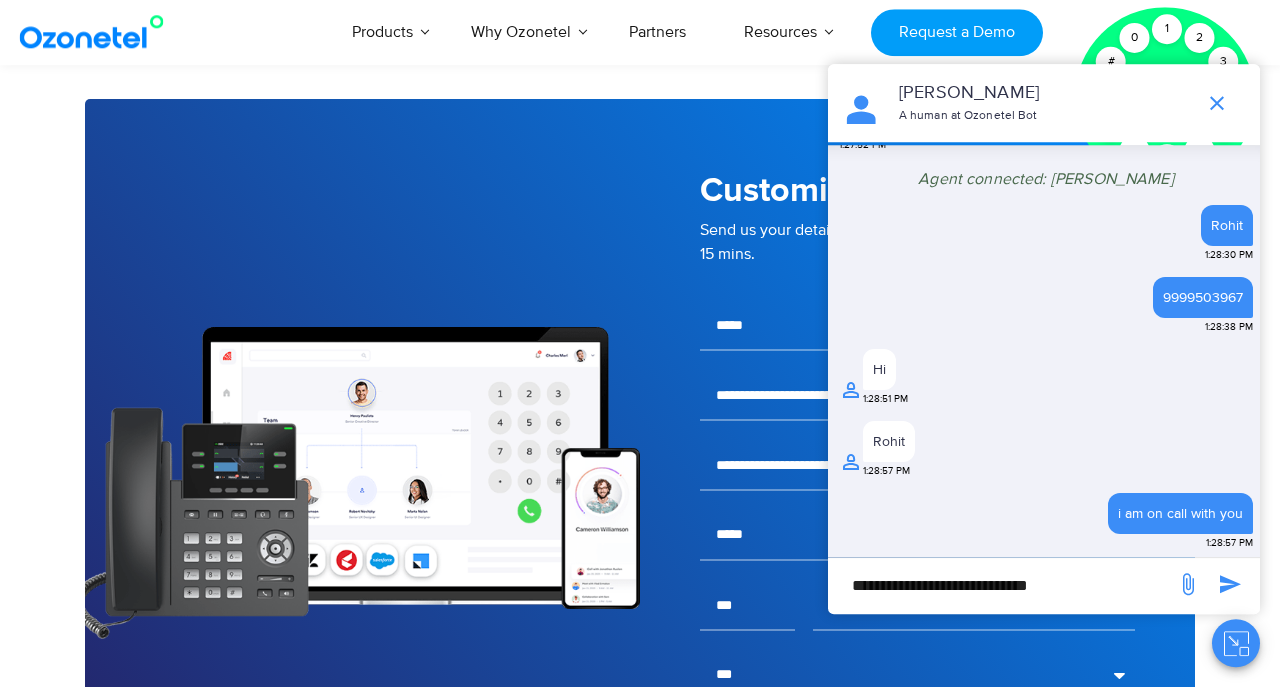 type on "**********" 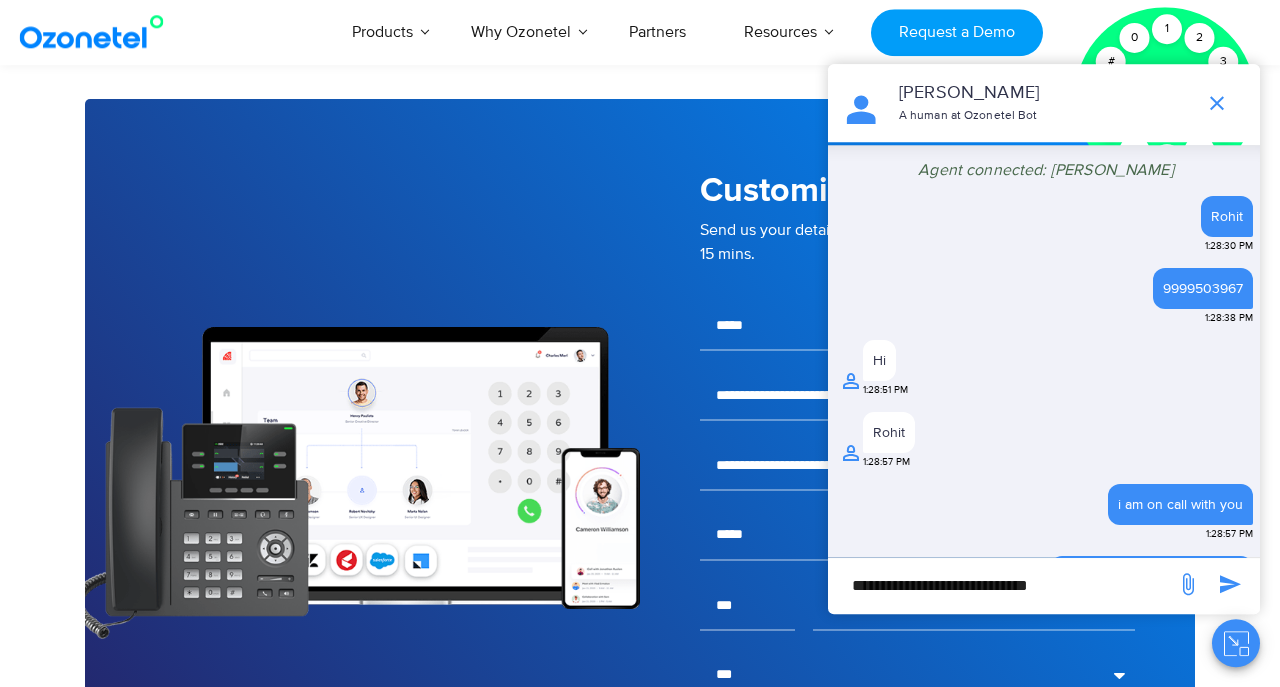 type 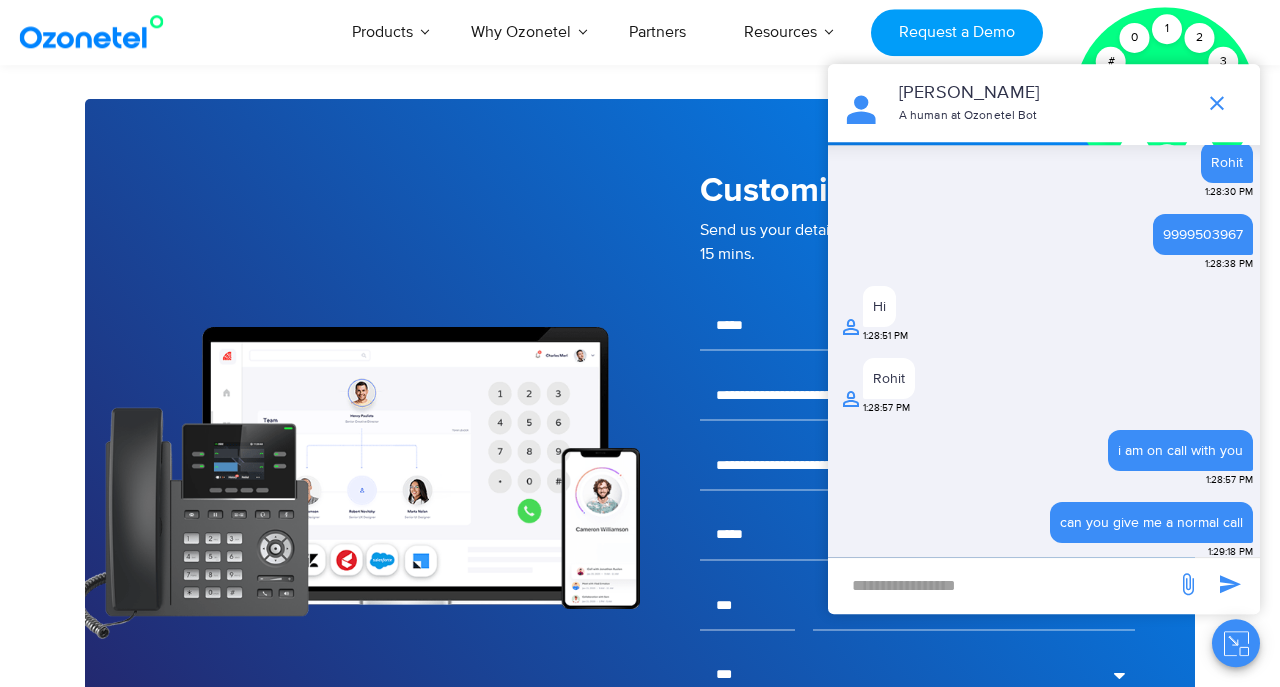 scroll, scrollTop: 3884, scrollLeft: 0, axis: vertical 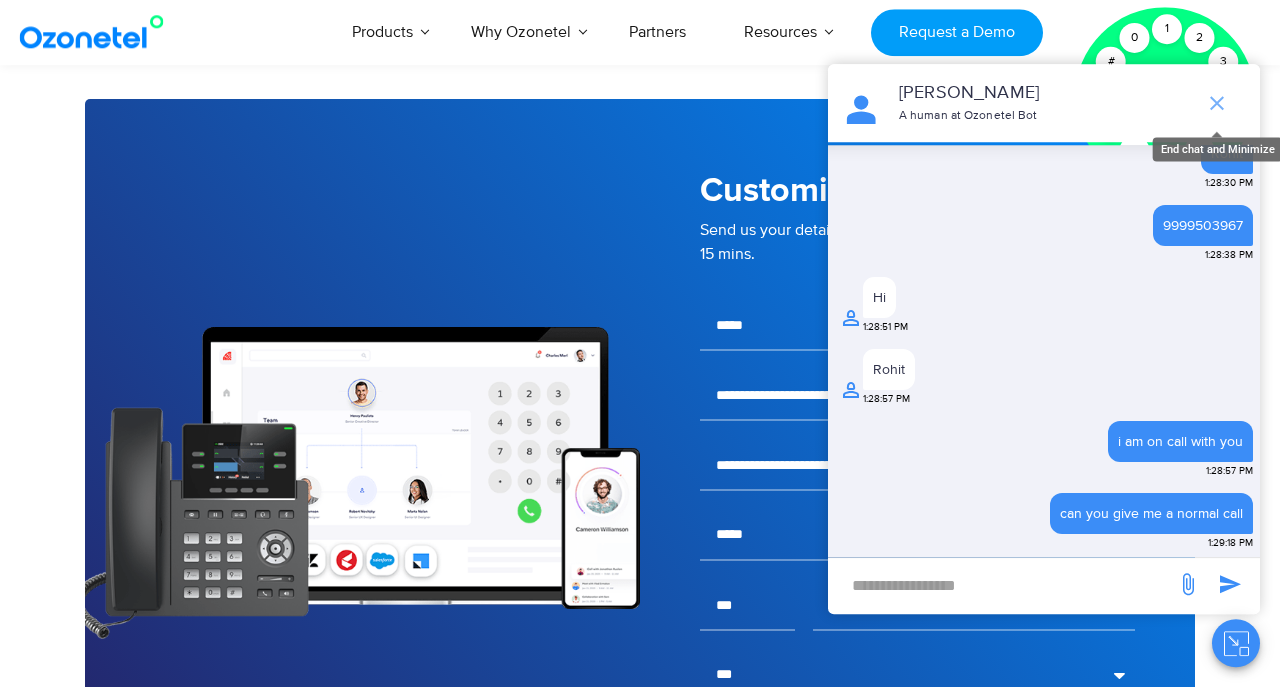 click 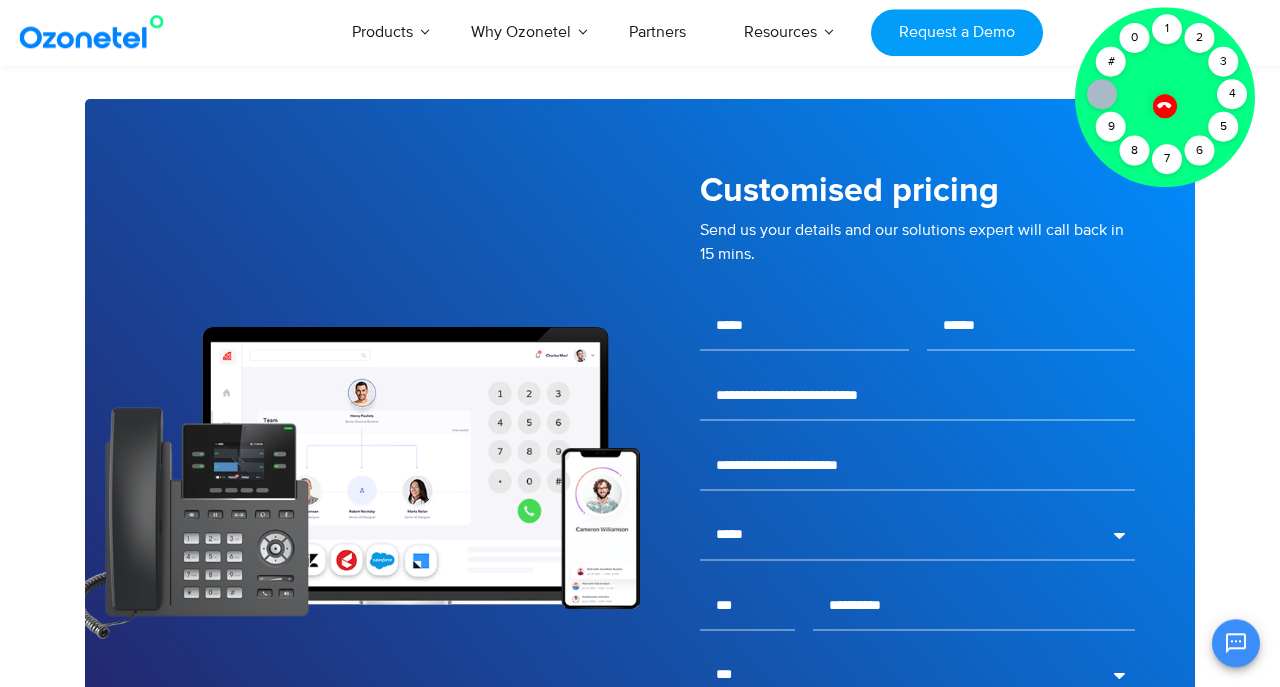 scroll, scrollTop: 3884, scrollLeft: 0, axis: vertical 